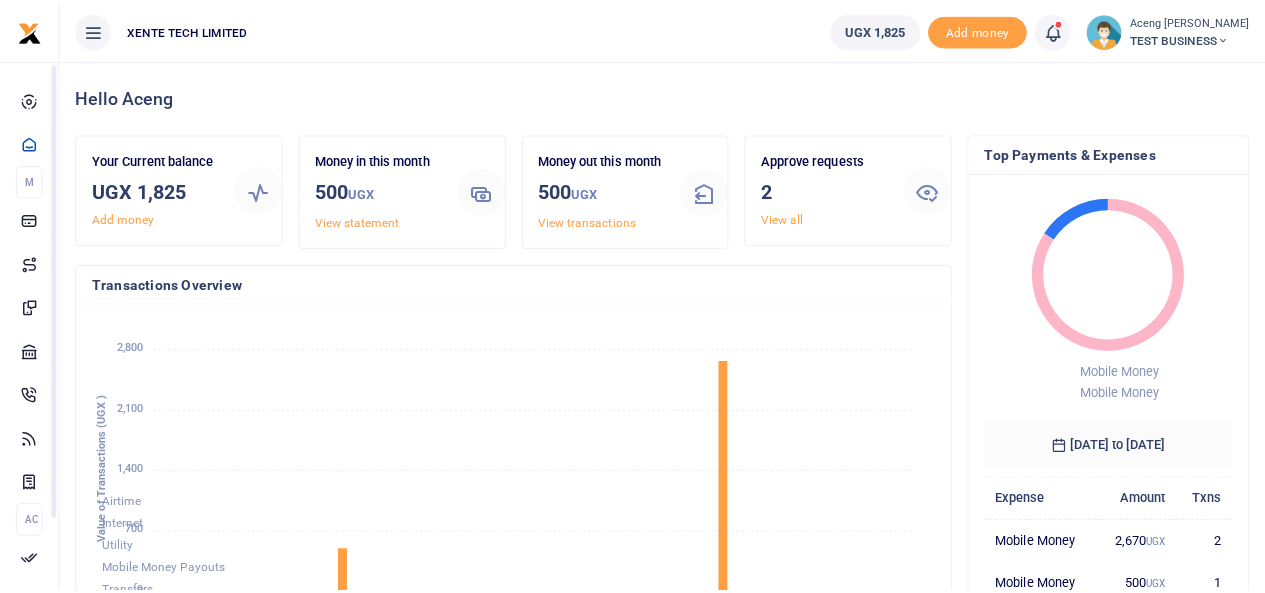 scroll, scrollTop: 0, scrollLeft: 0, axis: both 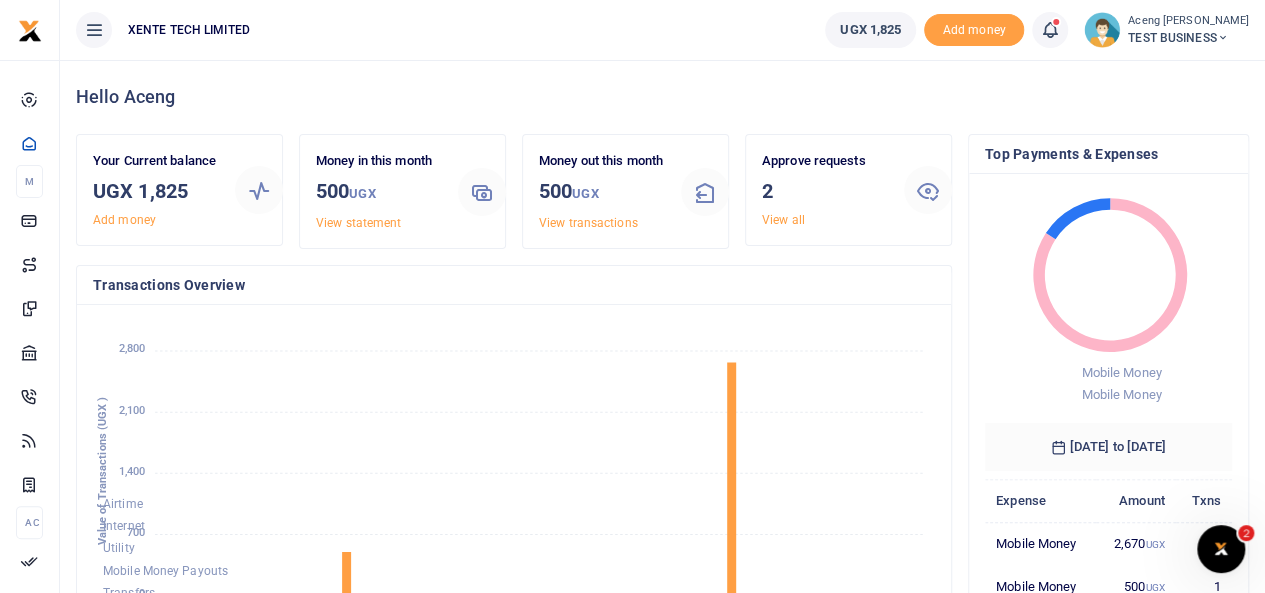 click 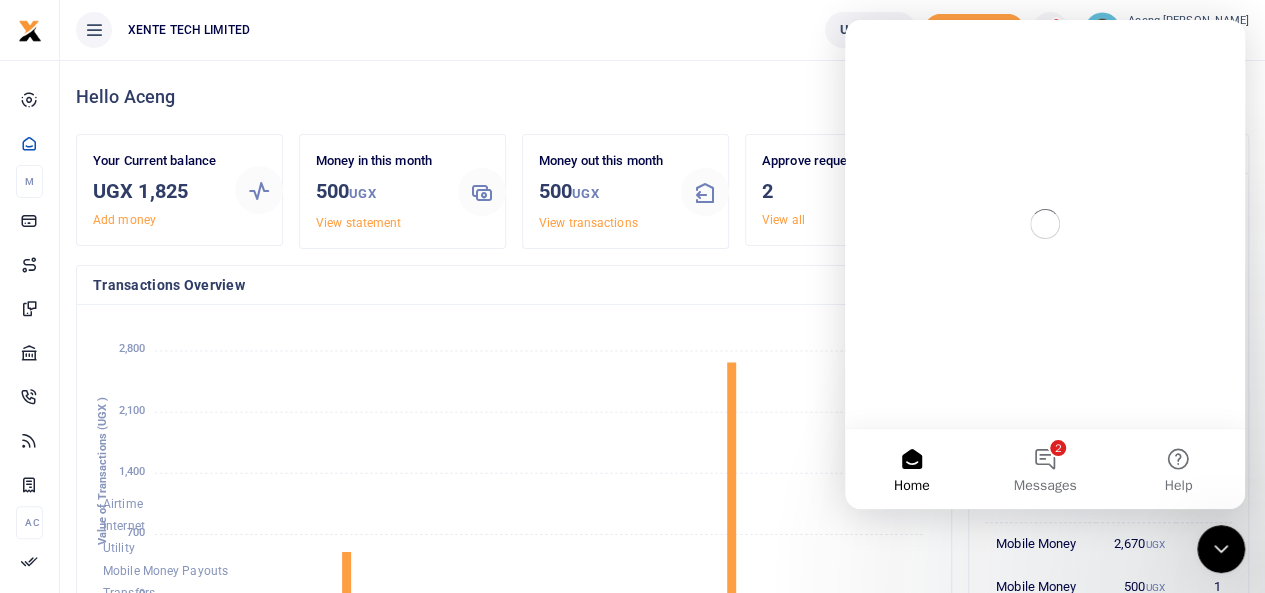 scroll, scrollTop: 0, scrollLeft: 0, axis: both 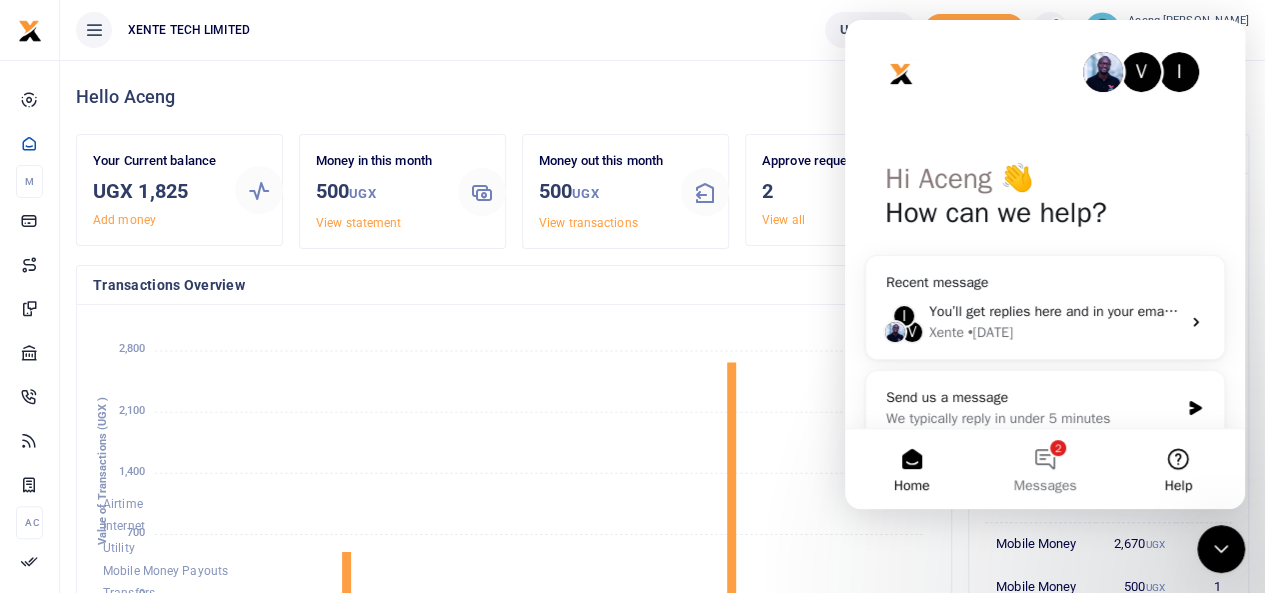 click on "Help" at bounding box center (1178, 469) 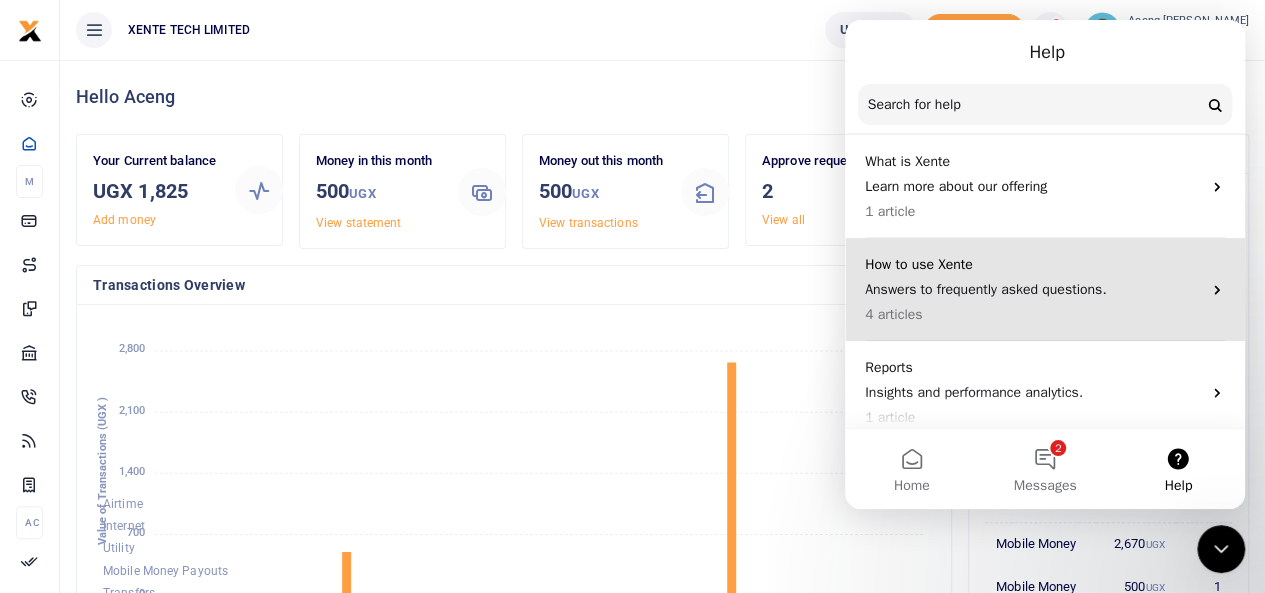 scroll, scrollTop: 71, scrollLeft: 0, axis: vertical 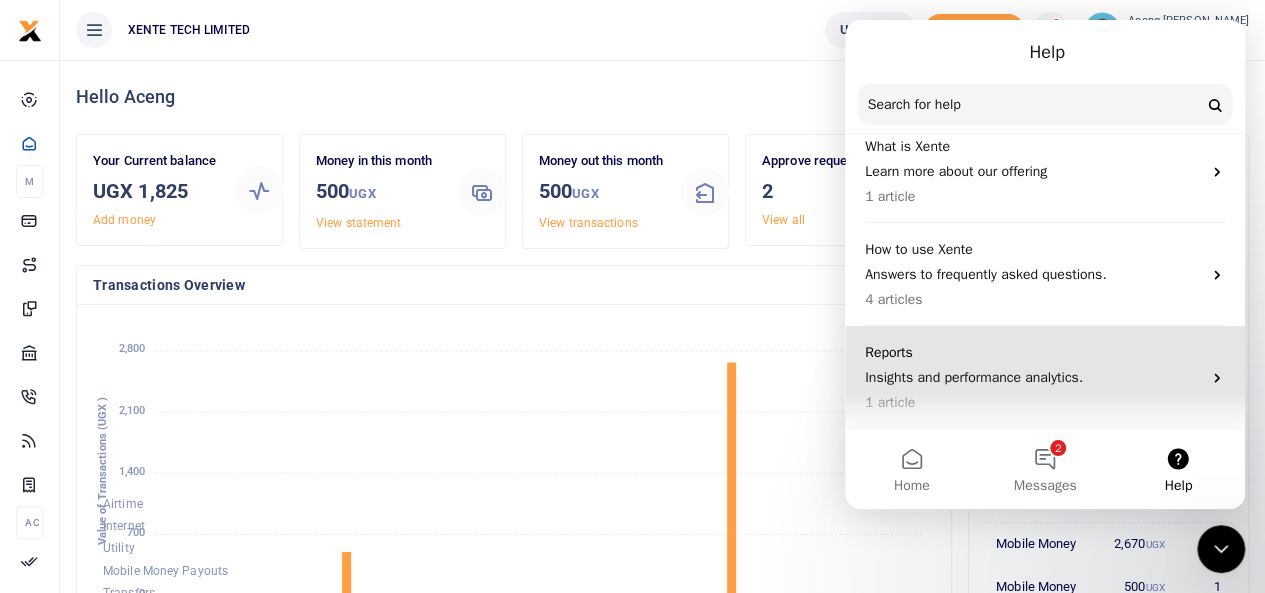 click on "Insights and performance analytics." at bounding box center (1033, 377) 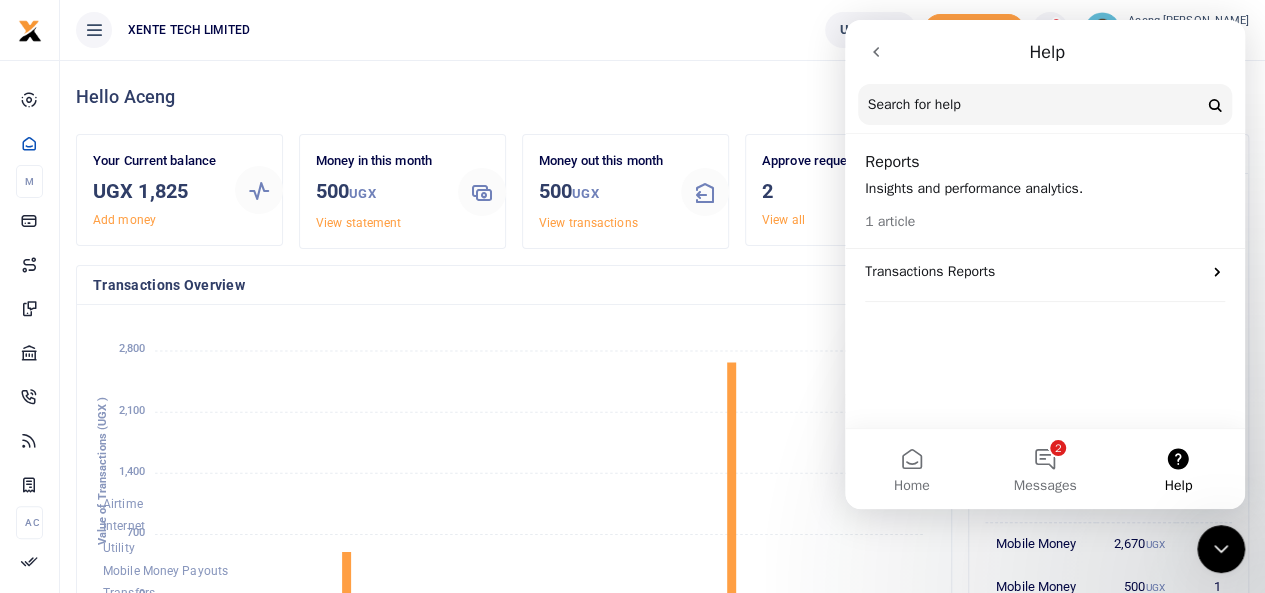 click at bounding box center [876, 52] 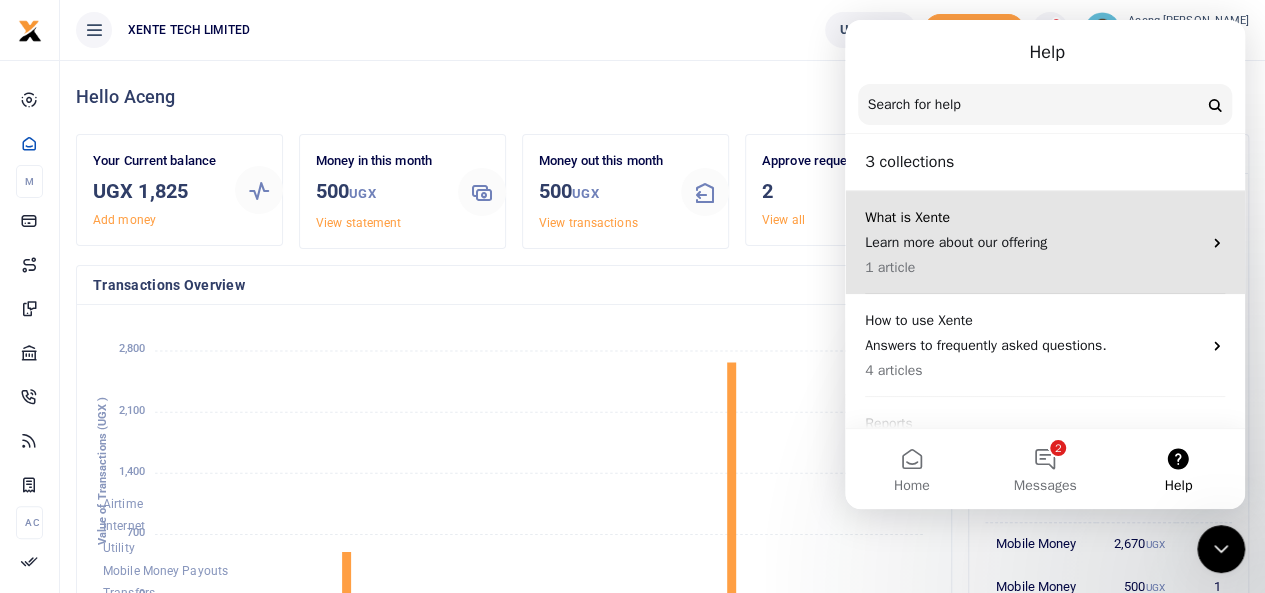 click on "What is Xente" at bounding box center [1033, 217] 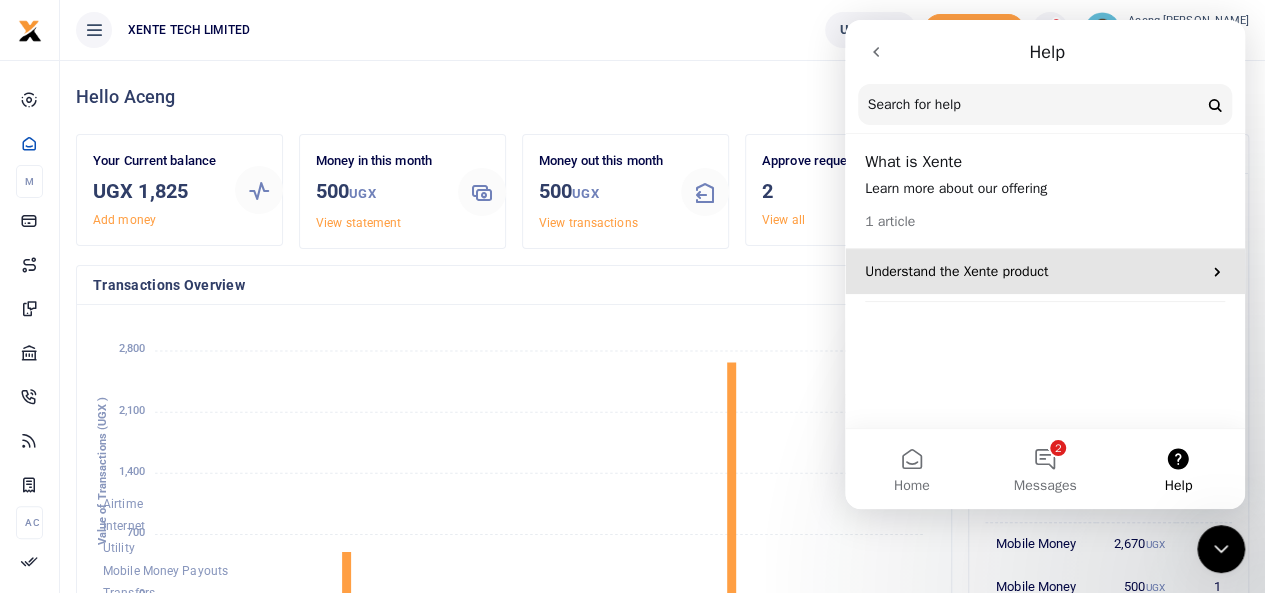 click on "Understand the Xente product" at bounding box center [1033, 271] 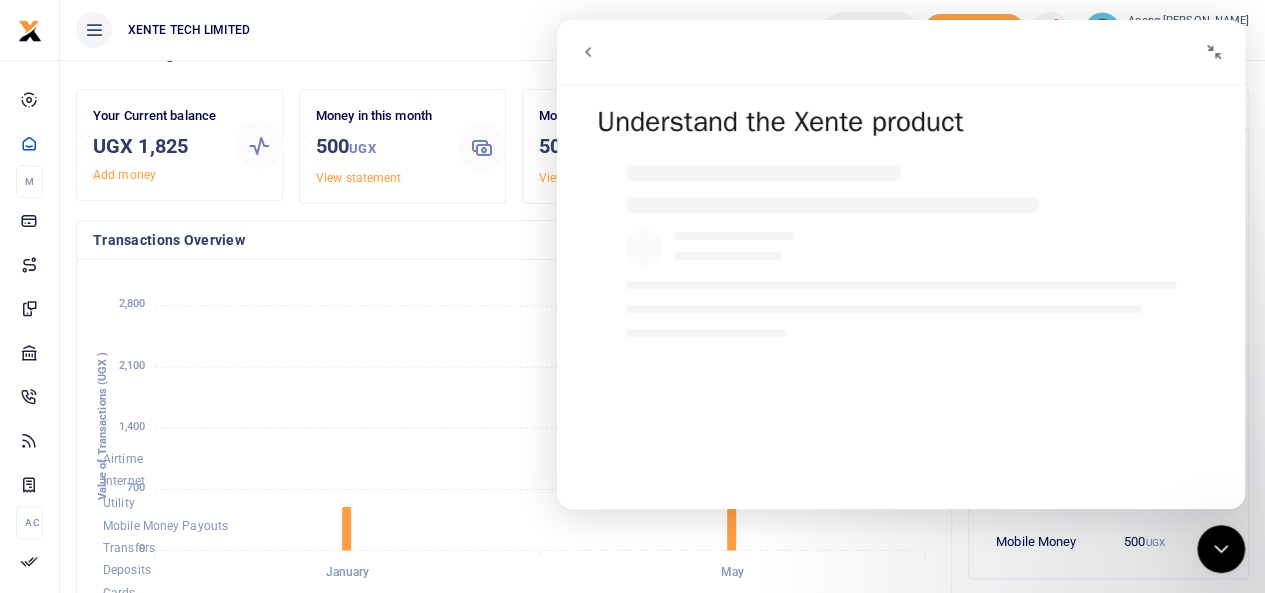 scroll, scrollTop: 0, scrollLeft: 0, axis: both 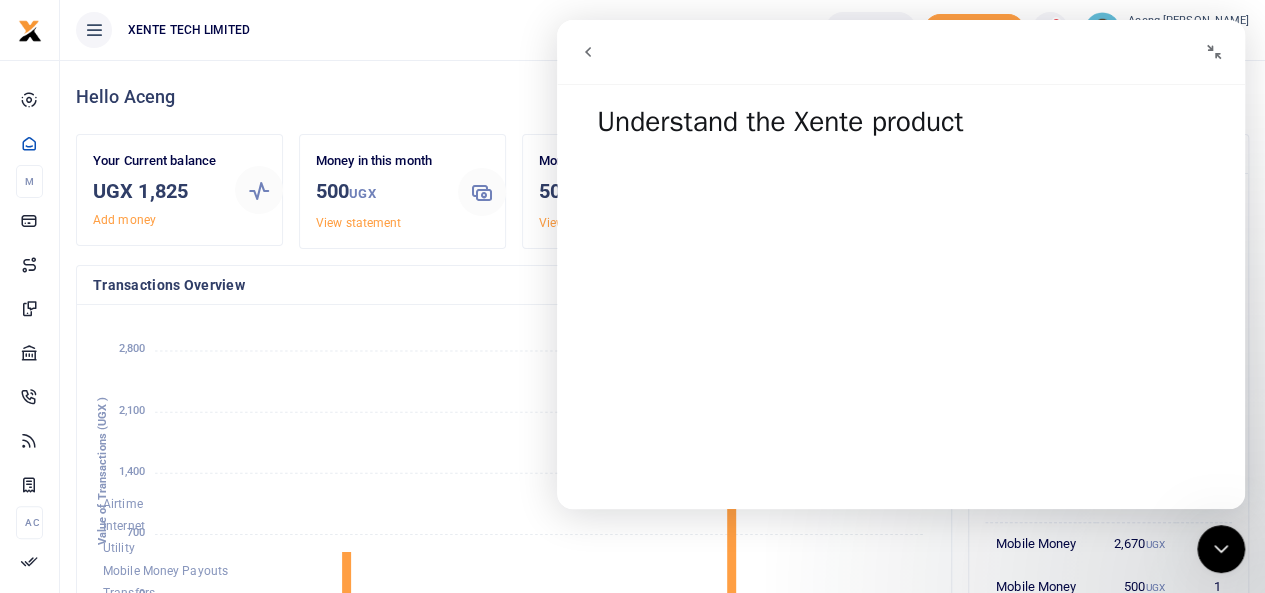 click 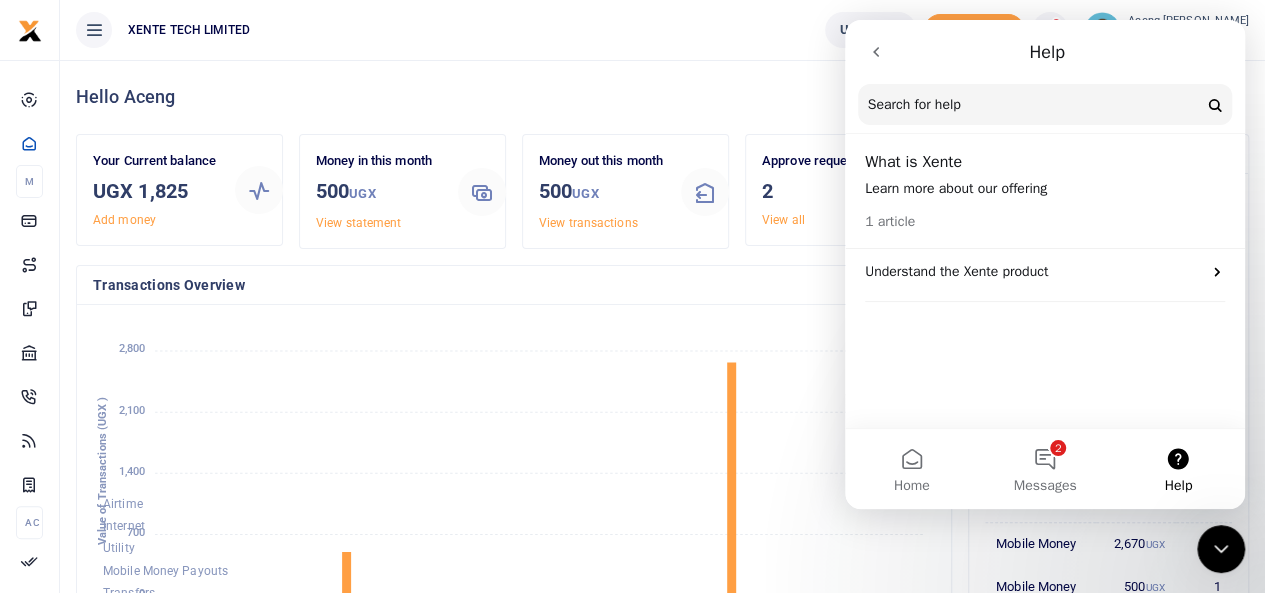 click at bounding box center [876, 52] 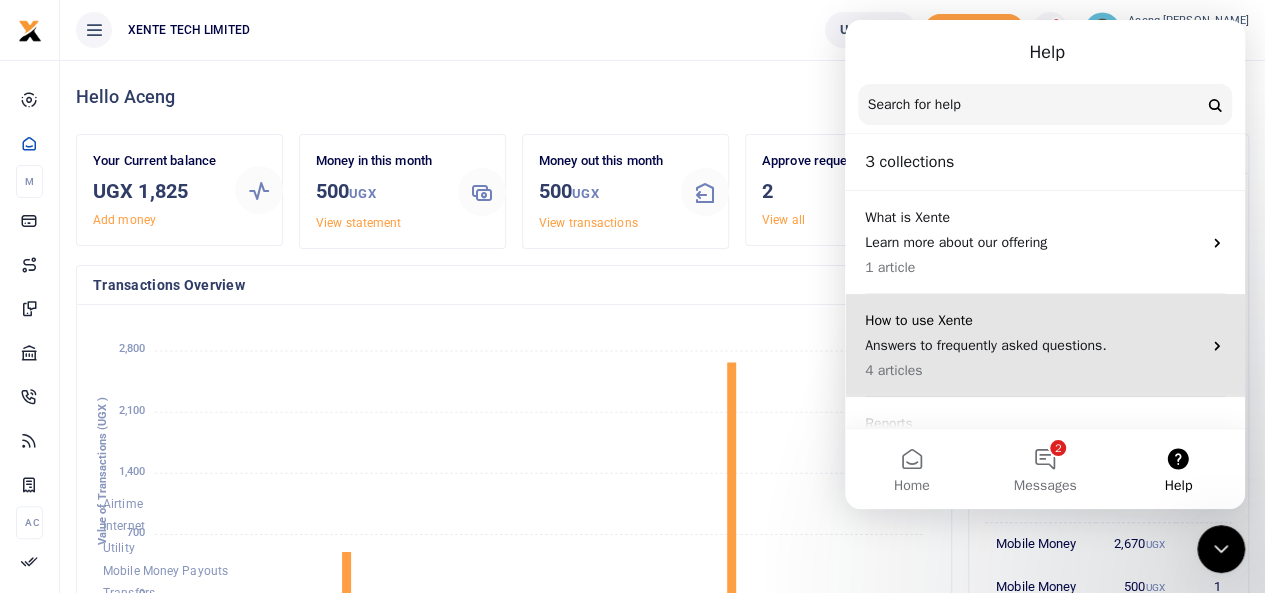 click on "Answers to frequently asked questions." at bounding box center [1033, 345] 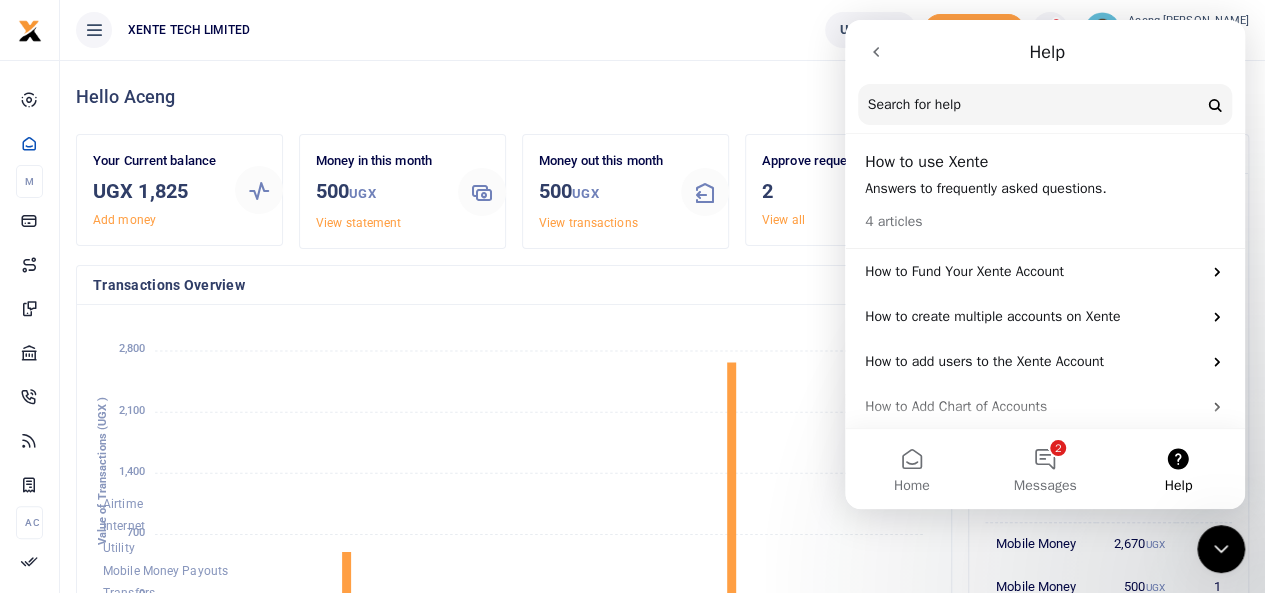 scroll, scrollTop: 8, scrollLeft: 0, axis: vertical 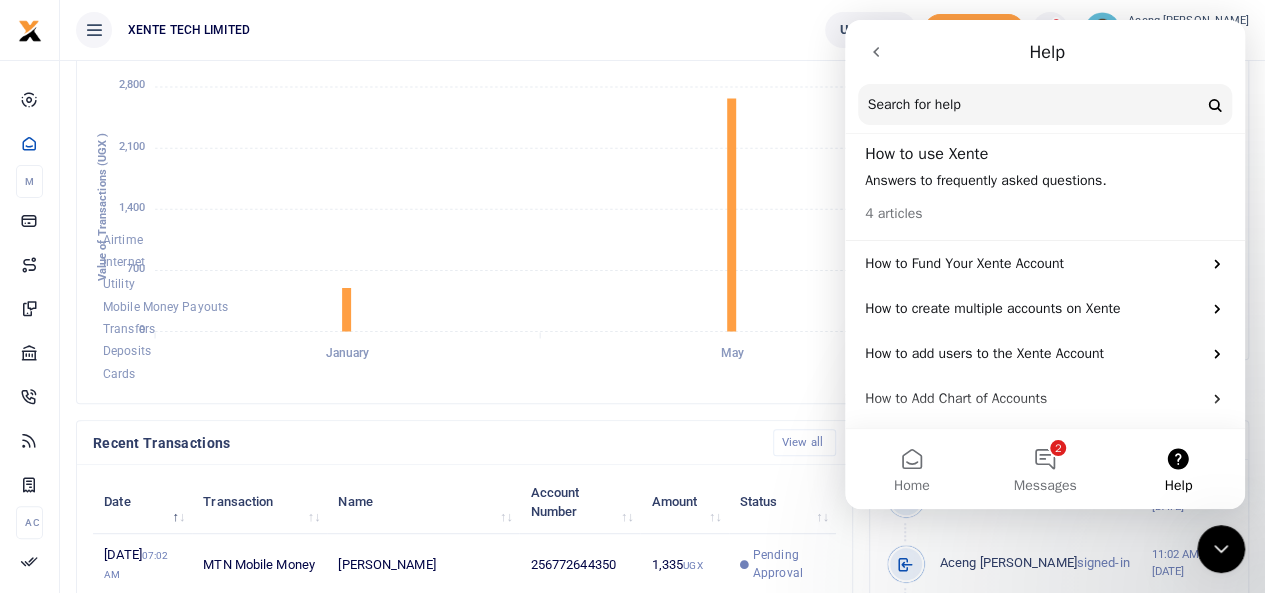 click 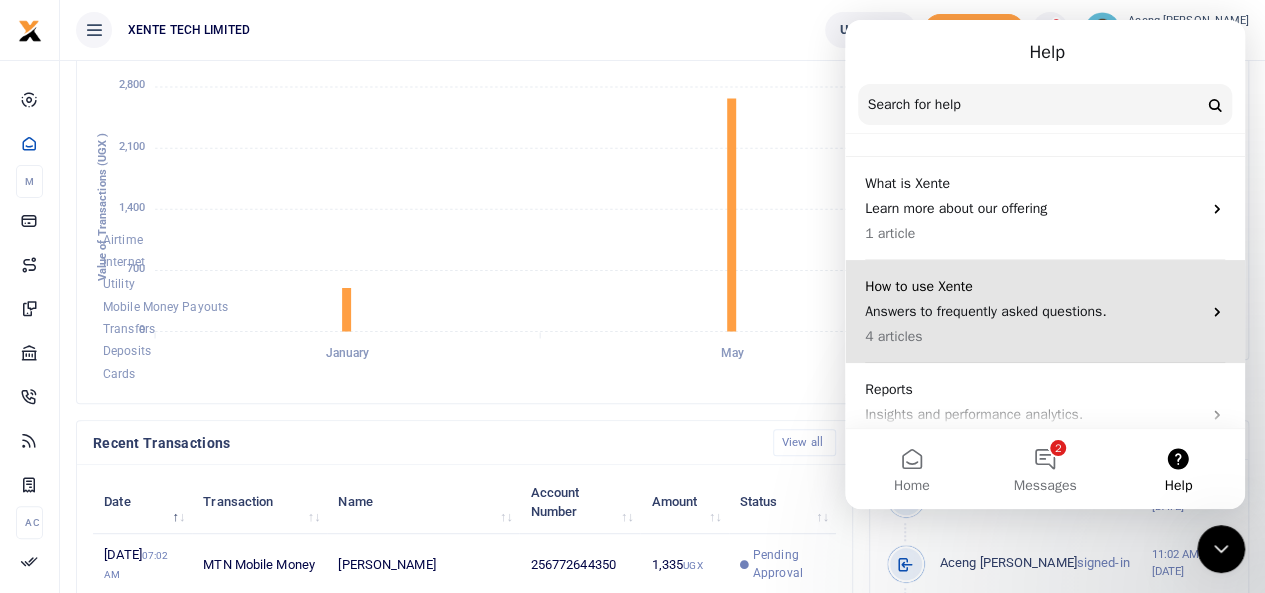 scroll, scrollTop: 71, scrollLeft: 0, axis: vertical 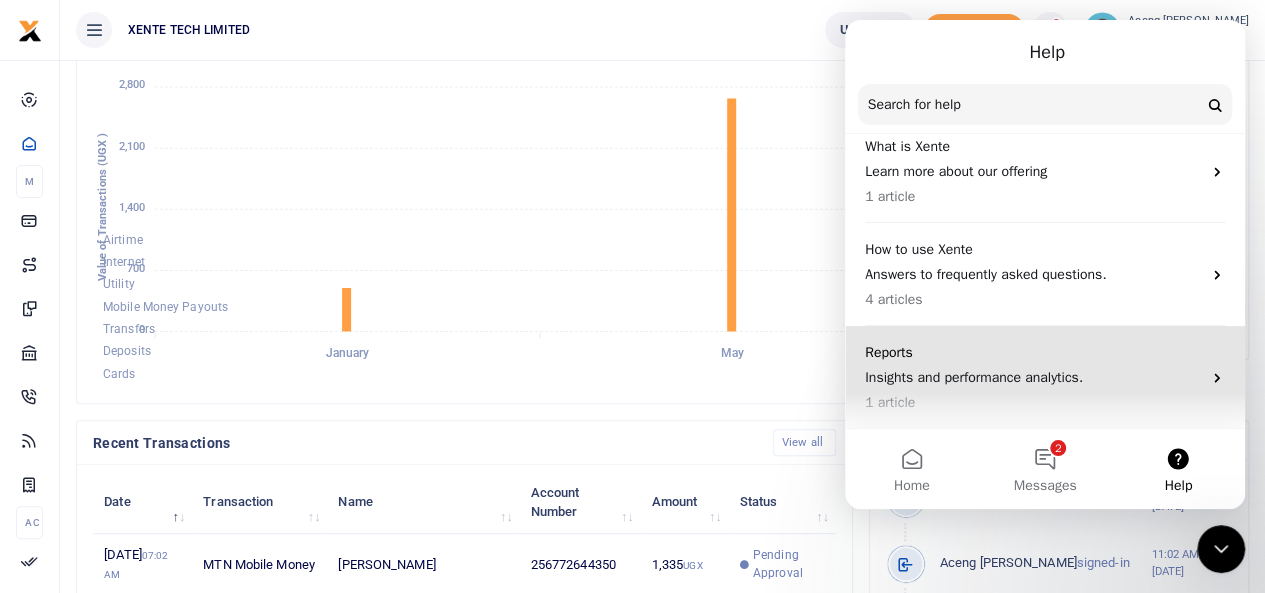 click on "Reports" at bounding box center [1033, 352] 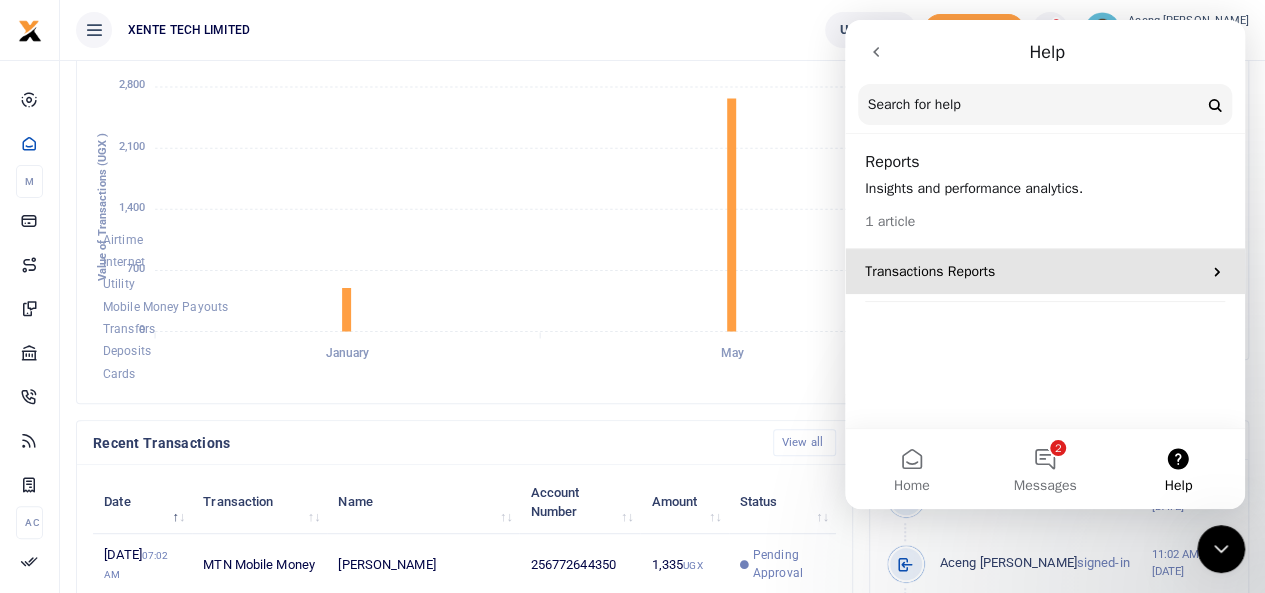 click on "Transactions Reports" at bounding box center (1033, 271) 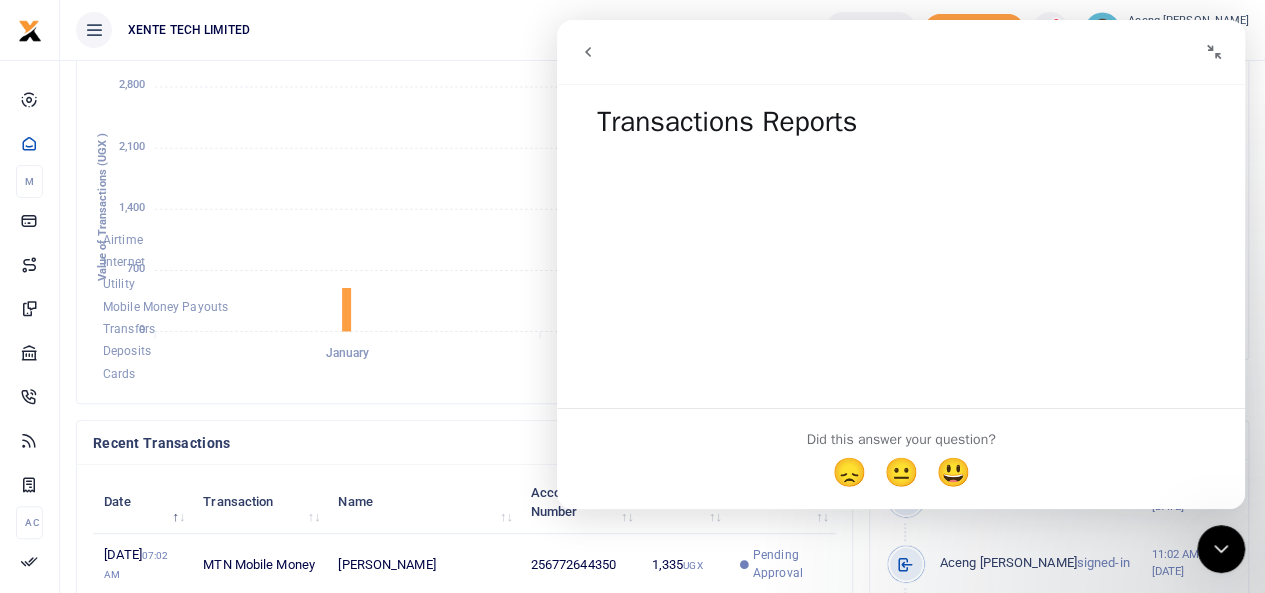 scroll, scrollTop: 0, scrollLeft: 0, axis: both 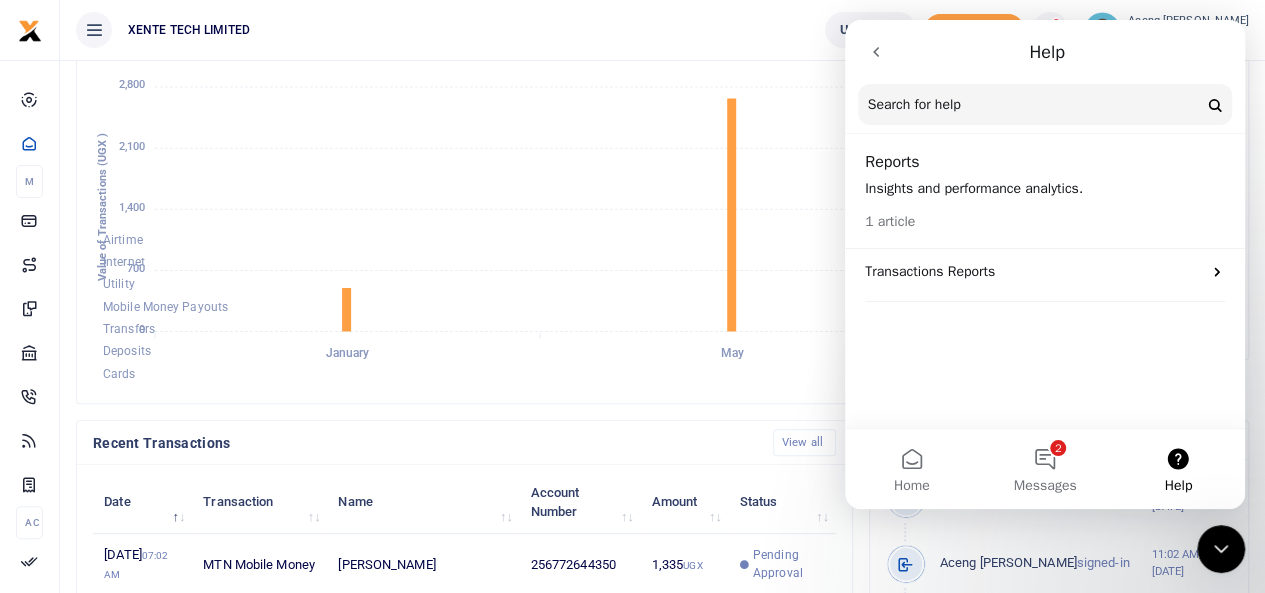 click 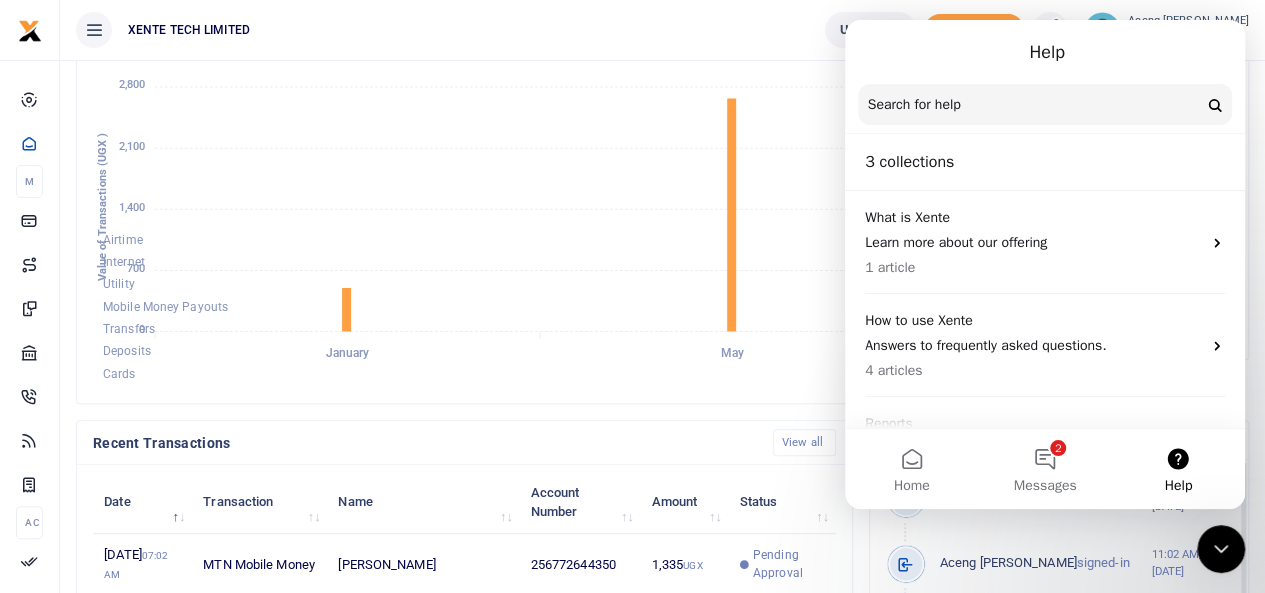 click on "Help" at bounding box center [1178, 469] 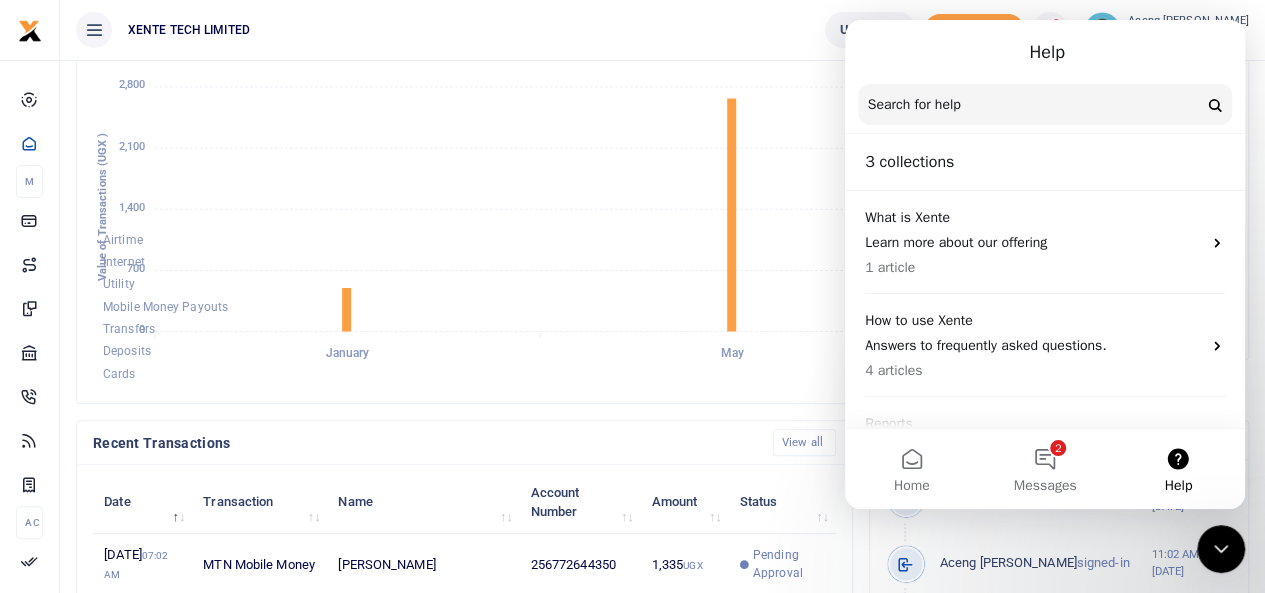 click on "Help" at bounding box center [1178, 469] 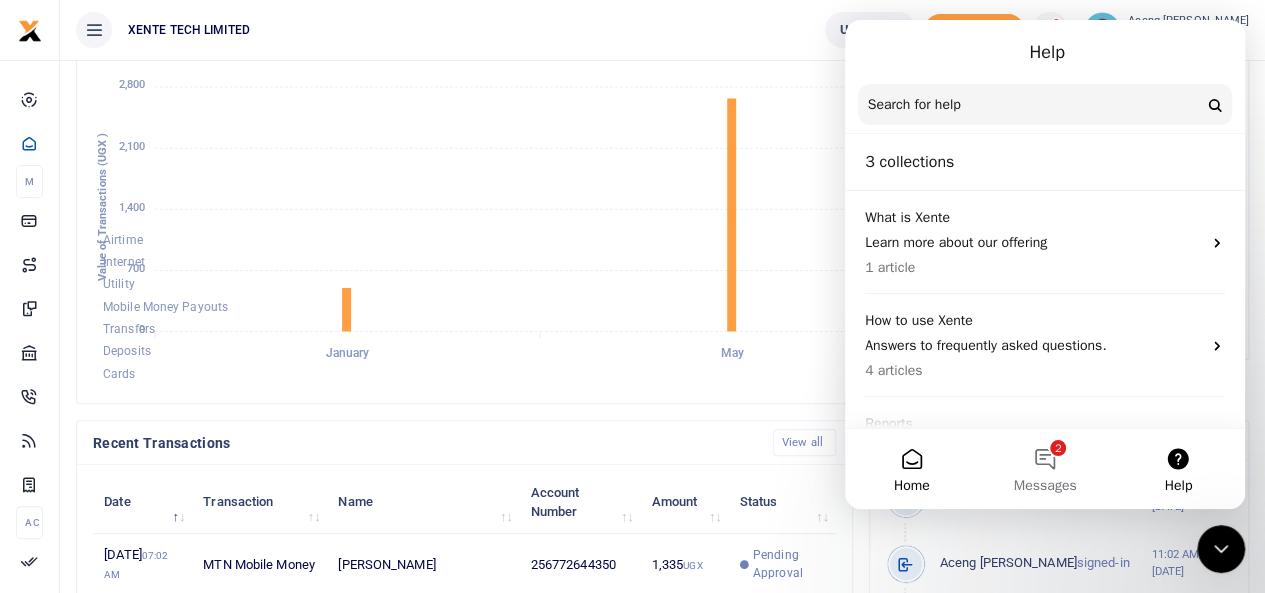 click on "Home" at bounding box center [912, 486] 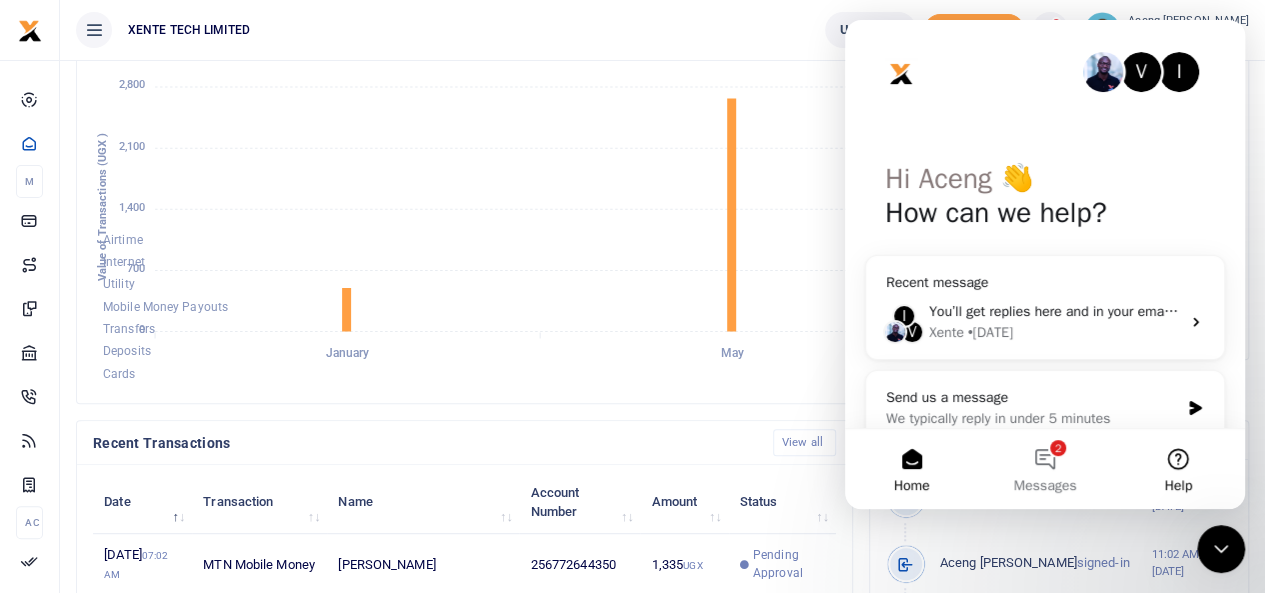 click on "Help" at bounding box center [1178, 469] 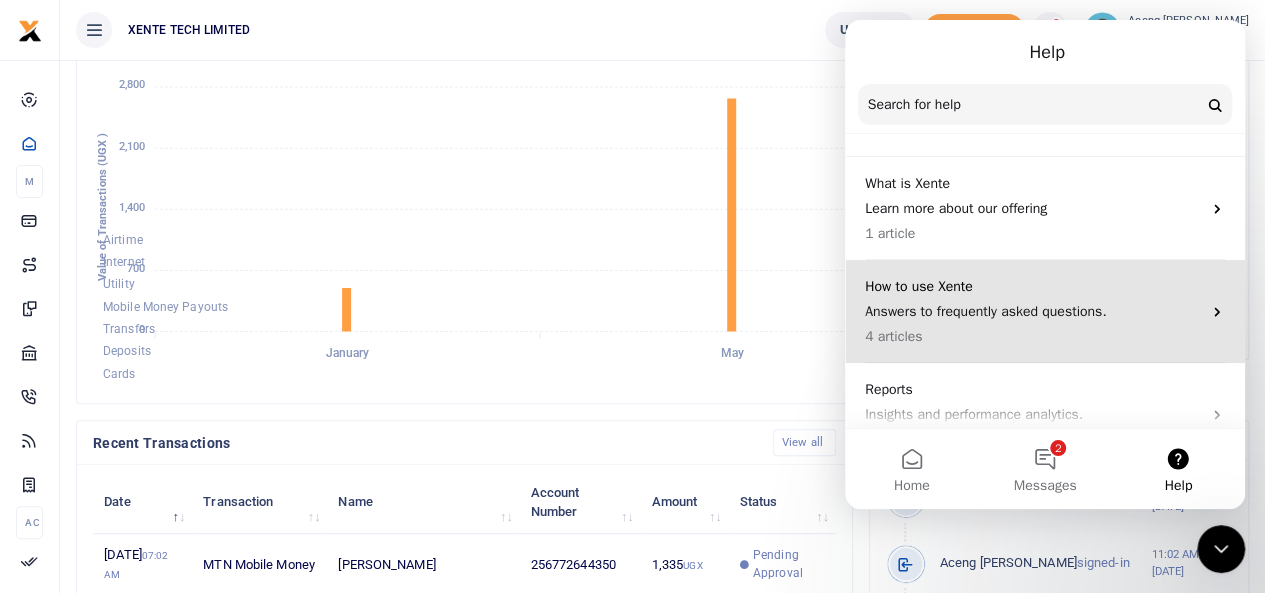 scroll, scrollTop: 71, scrollLeft: 0, axis: vertical 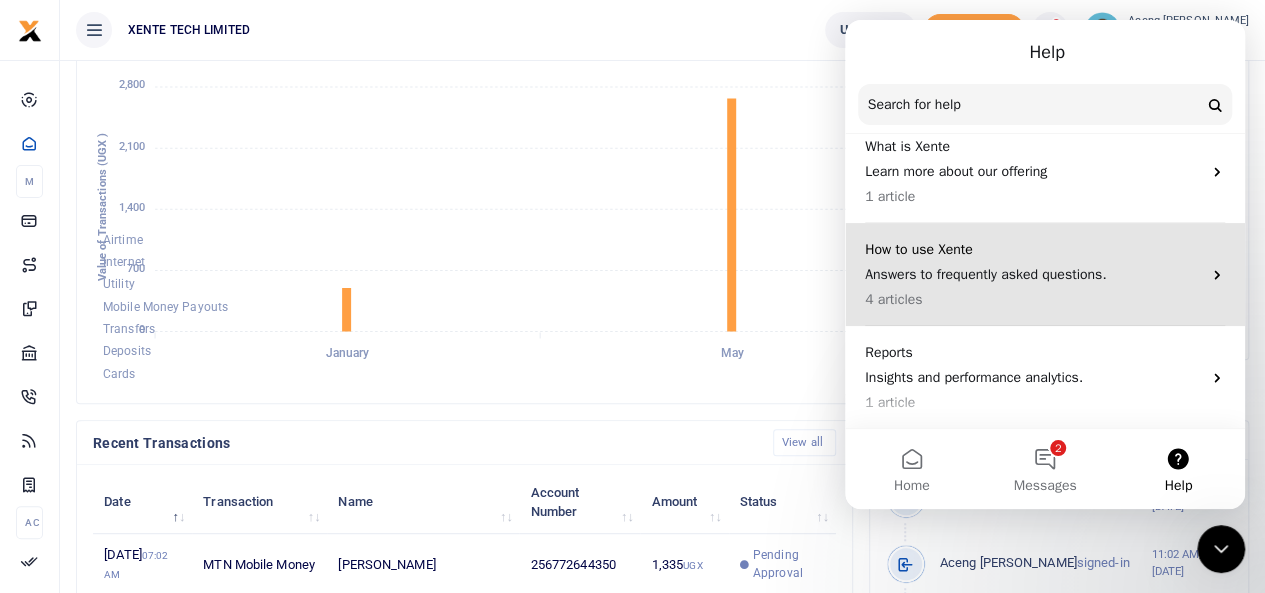 click on "4 articles" at bounding box center [1033, 299] 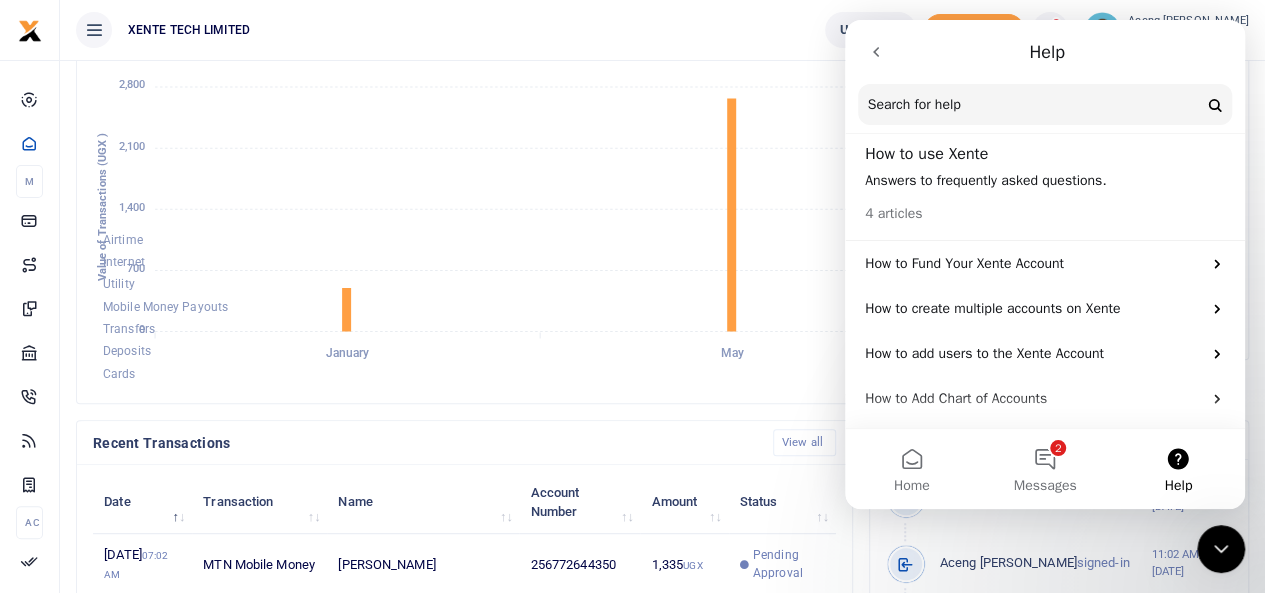 scroll, scrollTop: 0, scrollLeft: 0, axis: both 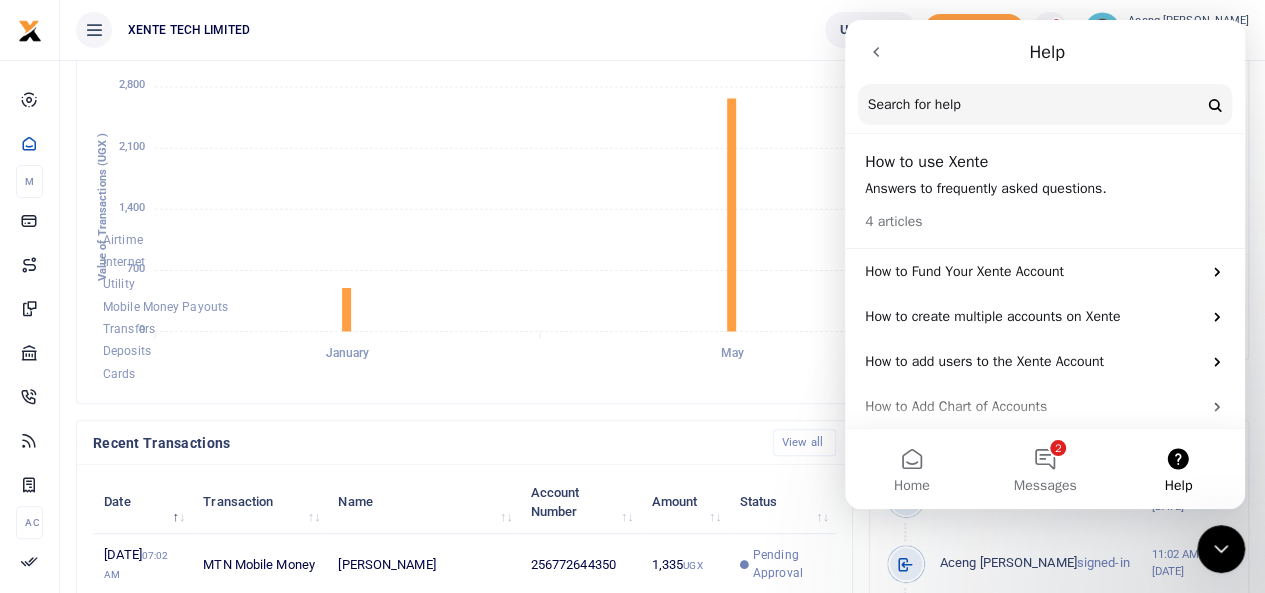 click 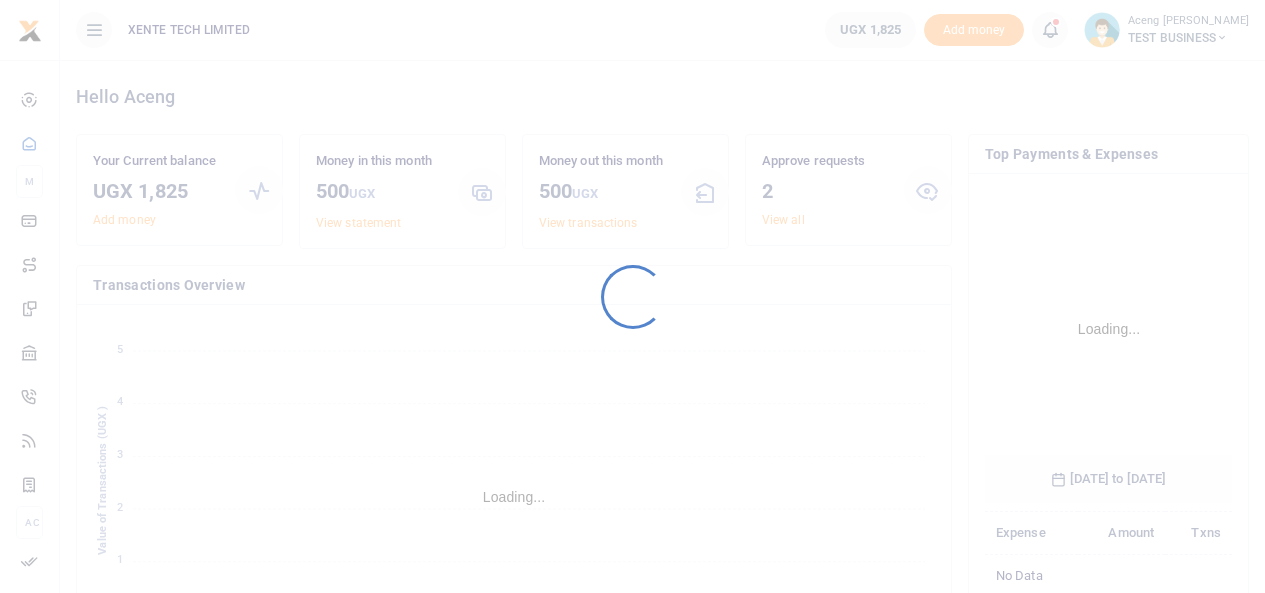 scroll, scrollTop: 0, scrollLeft: 0, axis: both 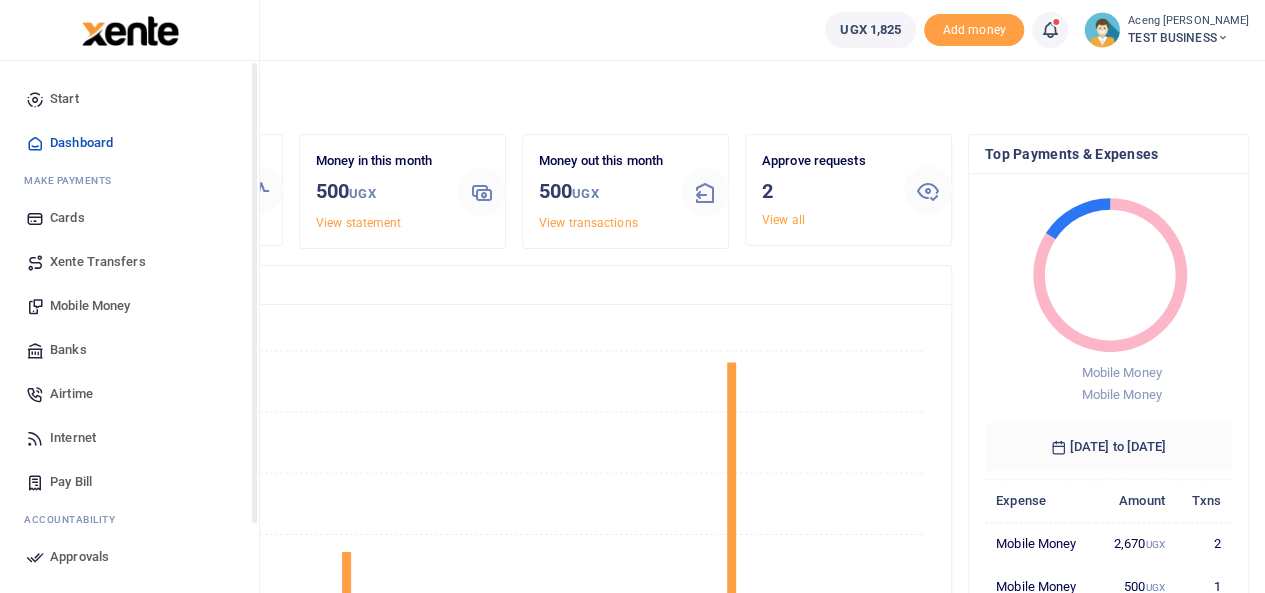 click on "Start" at bounding box center [129, 99] 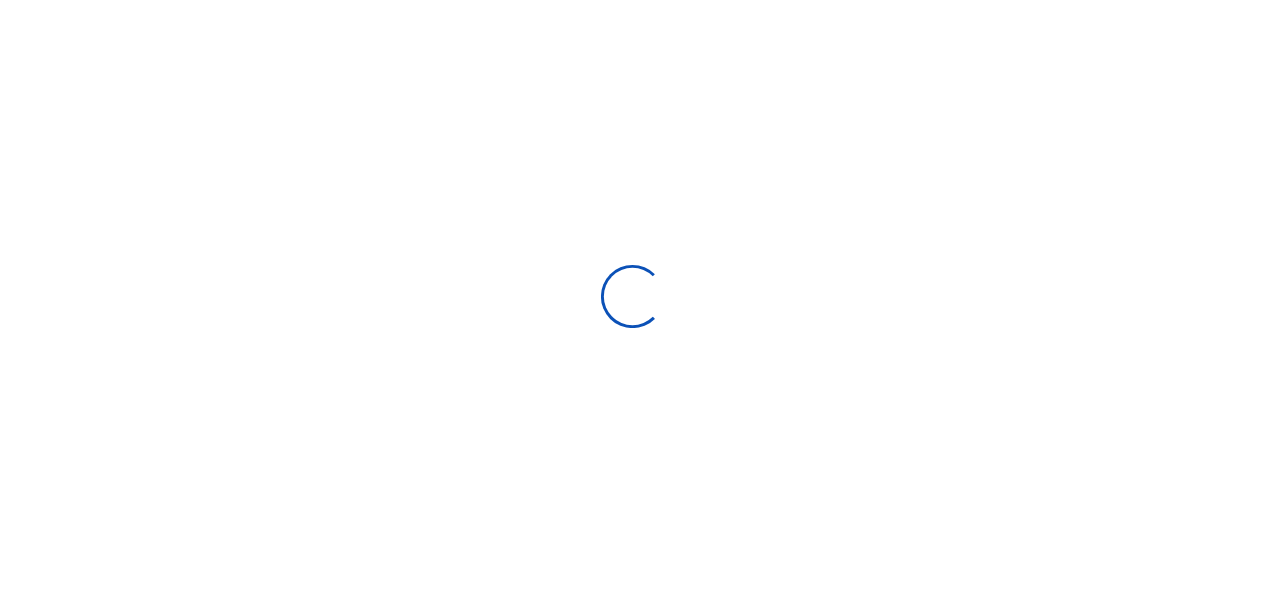 scroll, scrollTop: 0, scrollLeft: 0, axis: both 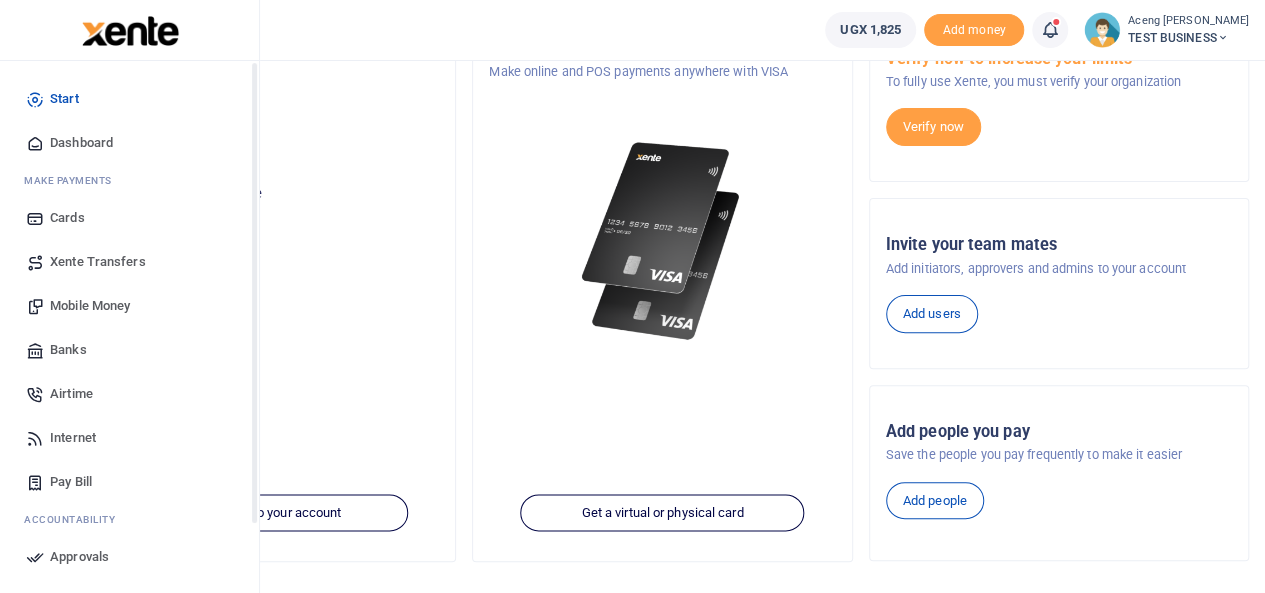 click on "Start" at bounding box center [129, 99] 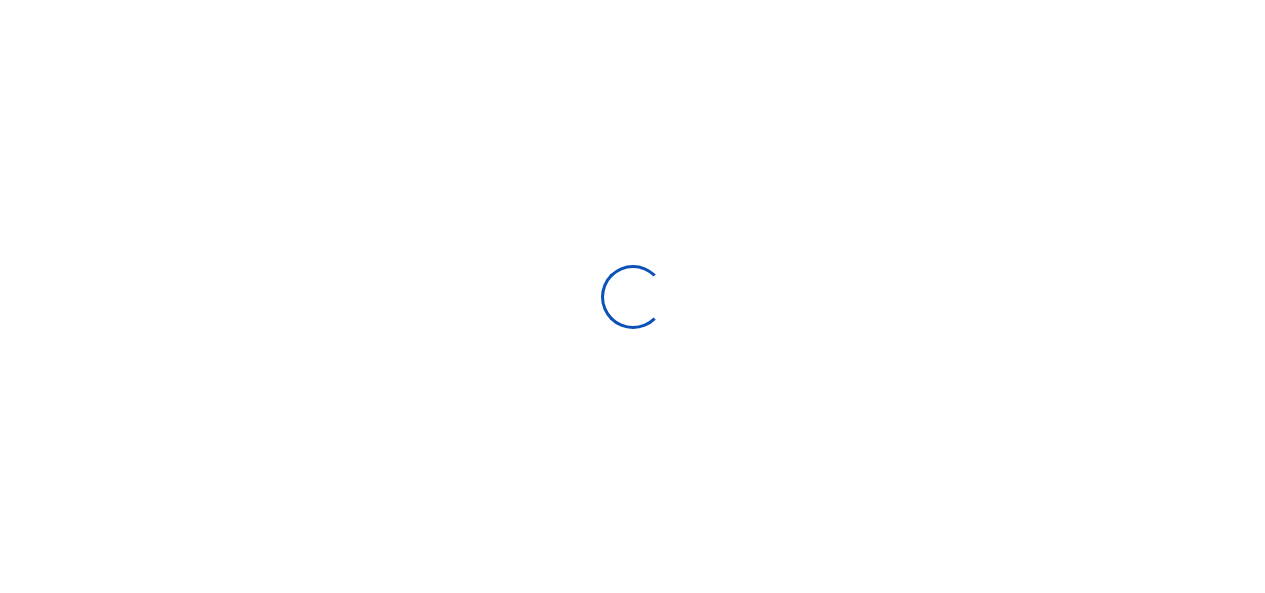 scroll, scrollTop: 0, scrollLeft: 0, axis: both 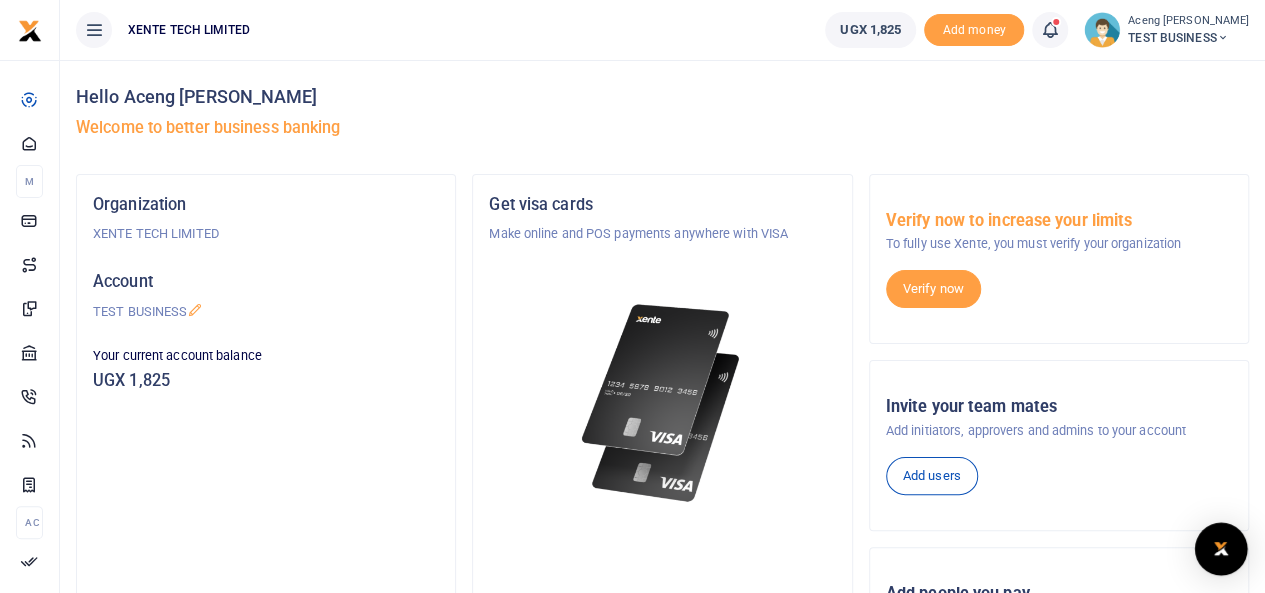 click at bounding box center [1221, 549] 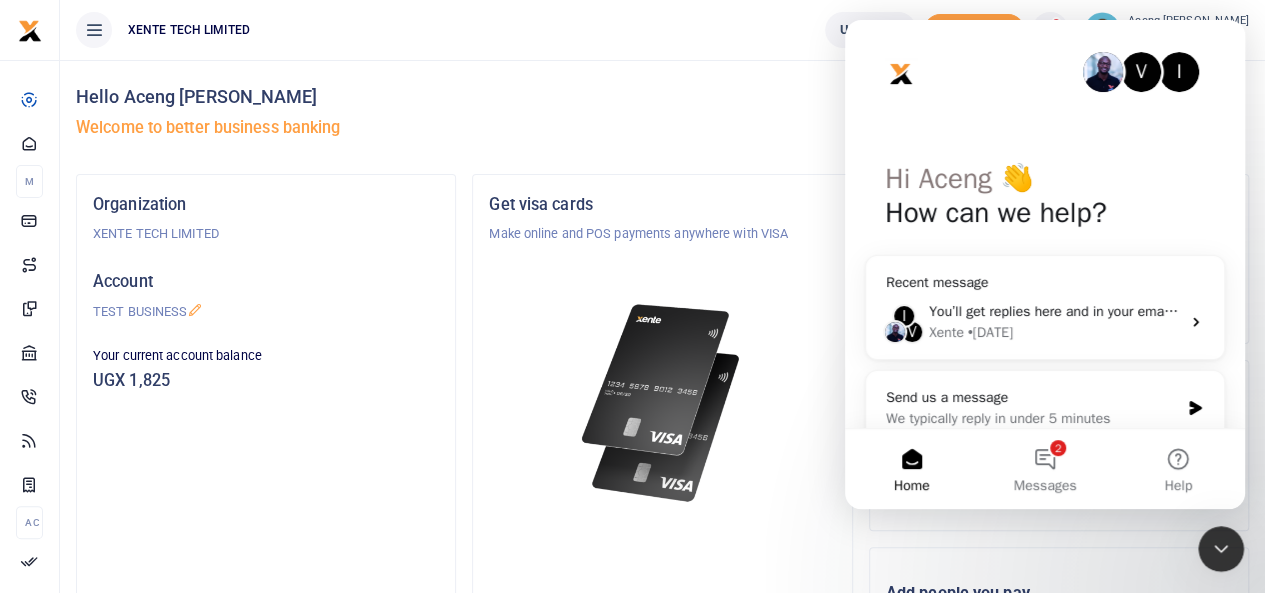 scroll, scrollTop: 0, scrollLeft: 0, axis: both 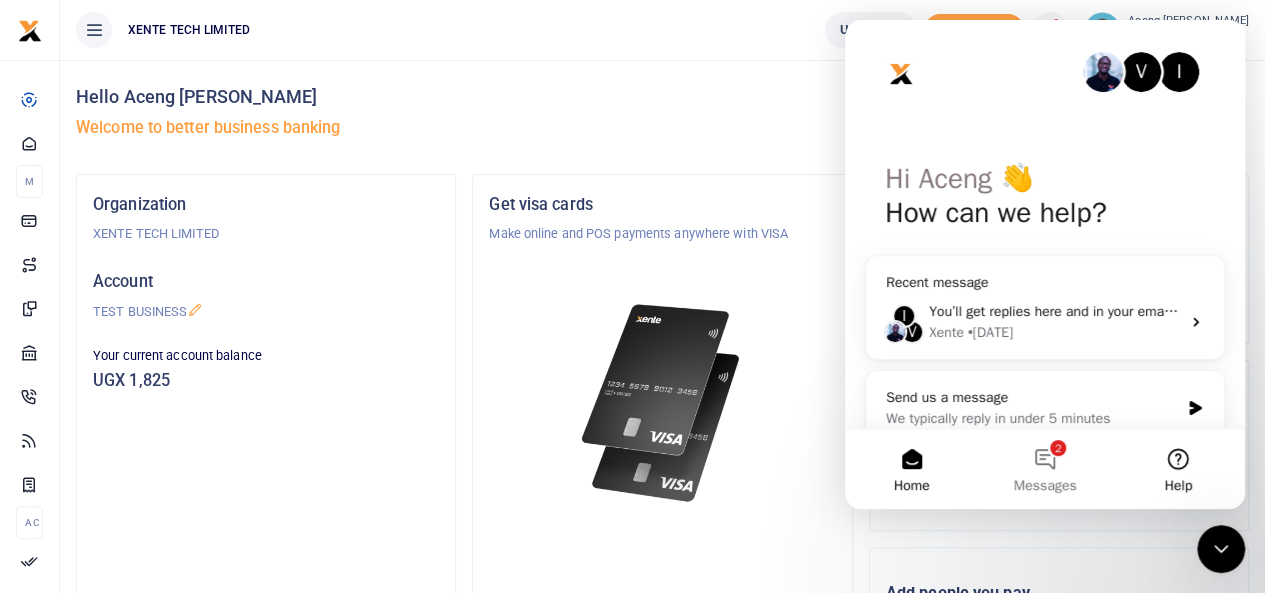 click on "Help" at bounding box center [1178, 469] 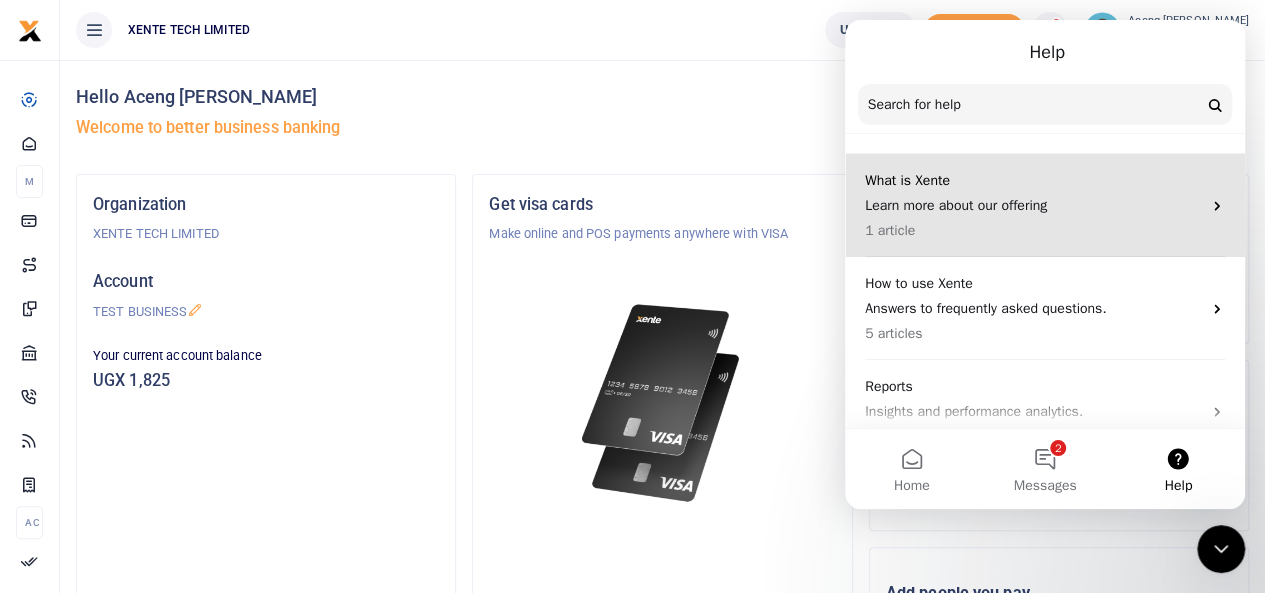 scroll, scrollTop: 0, scrollLeft: 0, axis: both 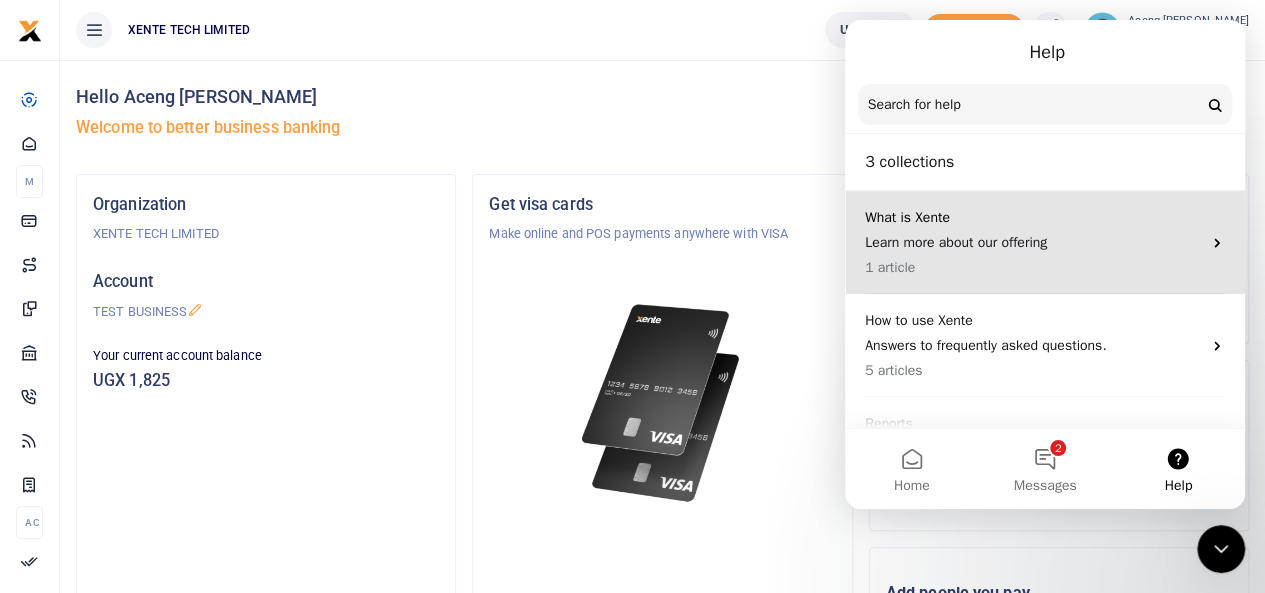 click on "Learn more about our offering" at bounding box center (1033, 242) 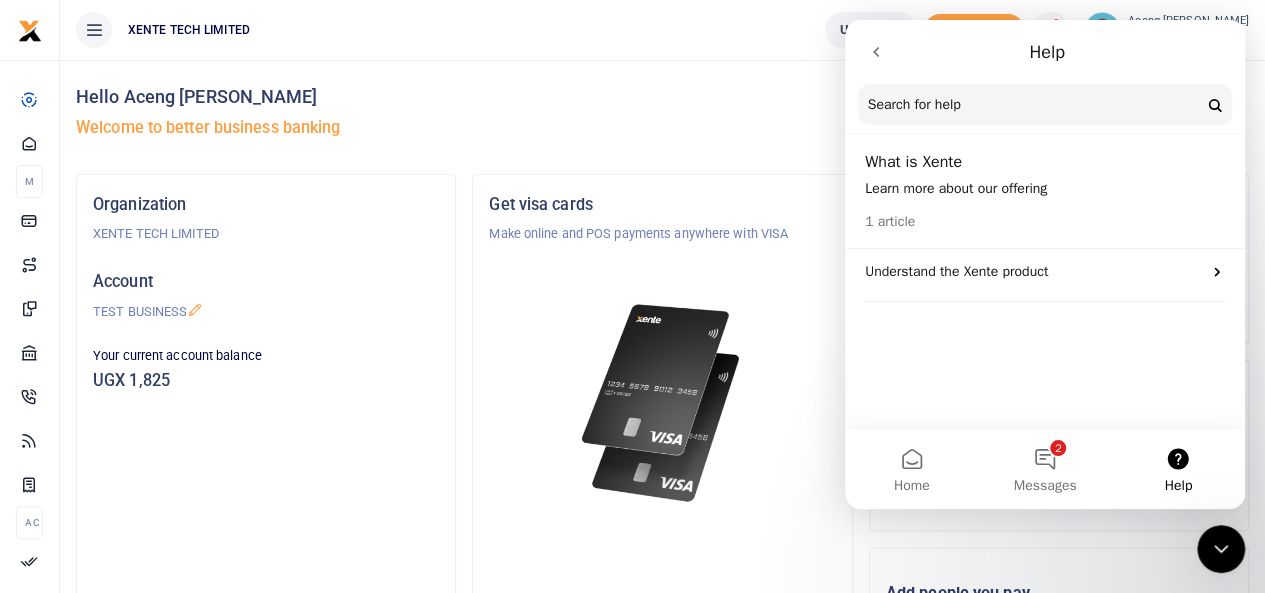 click at bounding box center [876, 52] 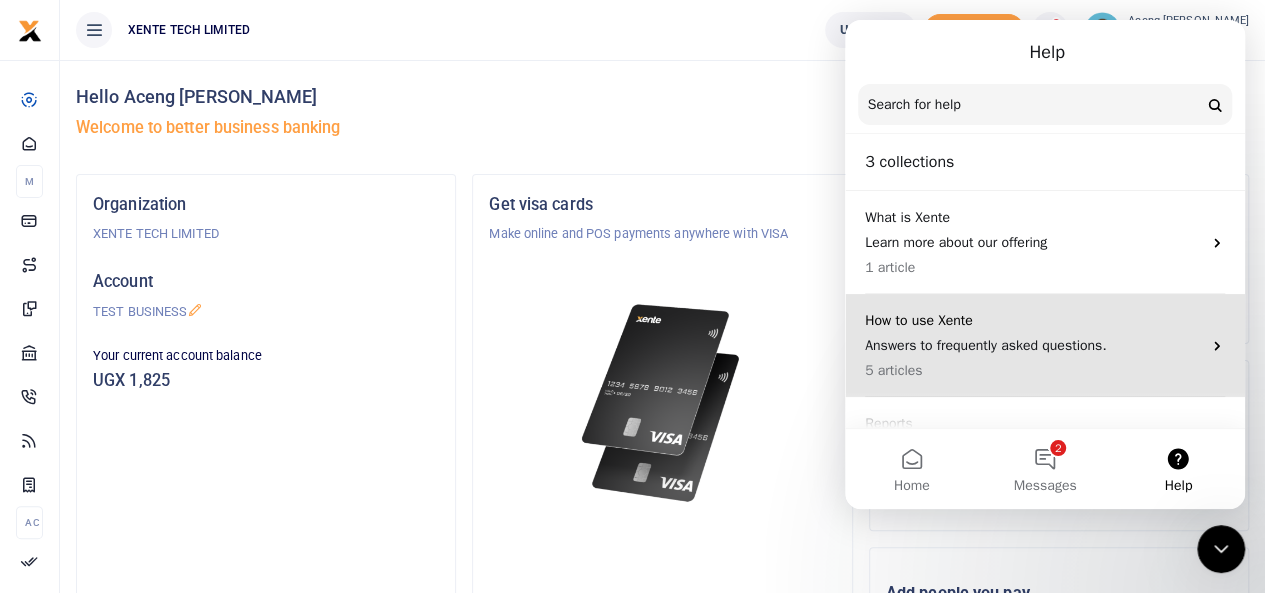 scroll, scrollTop: 71, scrollLeft: 0, axis: vertical 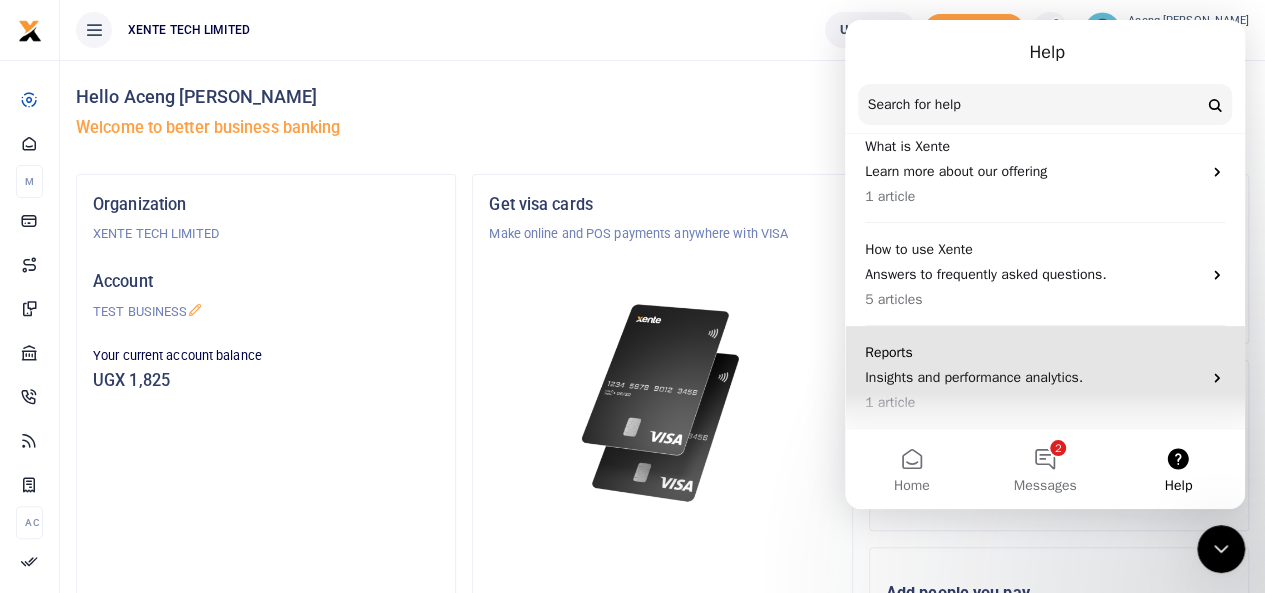 click on "Insights and performance analytics." at bounding box center [1033, 377] 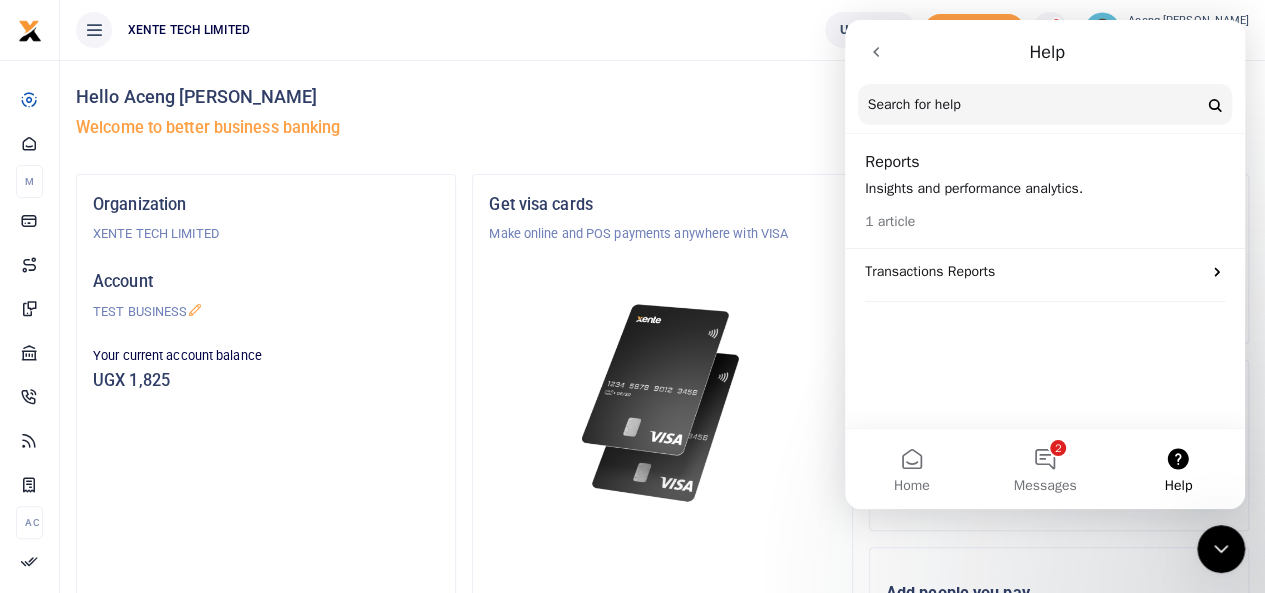 click at bounding box center [876, 52] 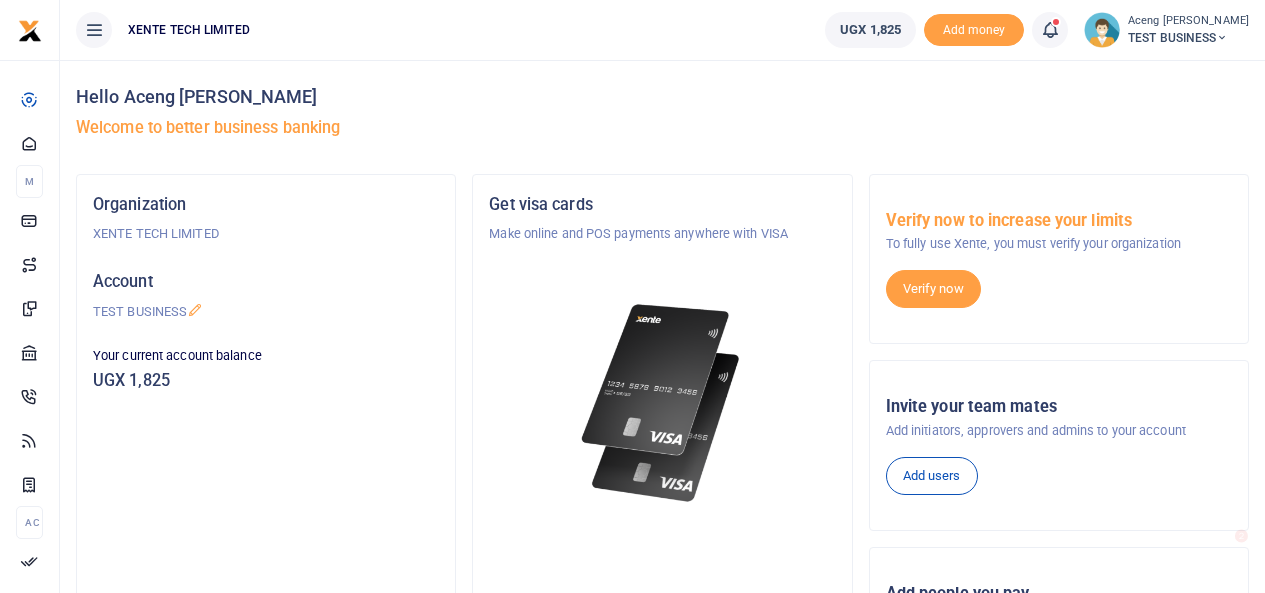 scroll, scrollTop: 0, scrollLeft: 0, axis: both 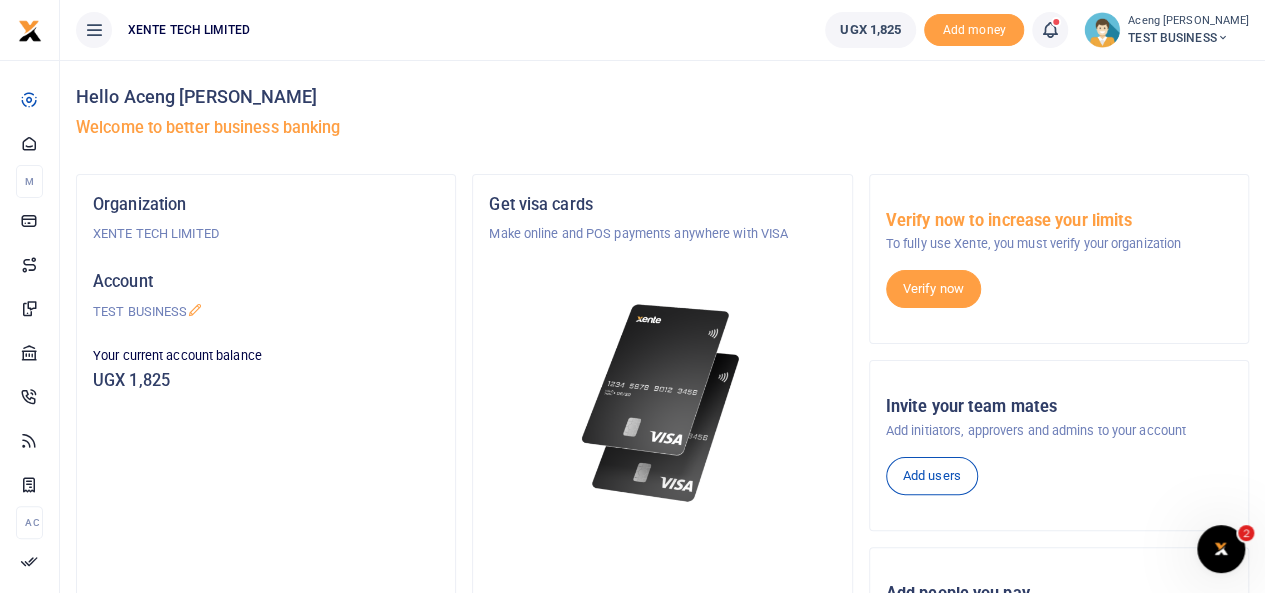 click at bounding box center [1221, 549] 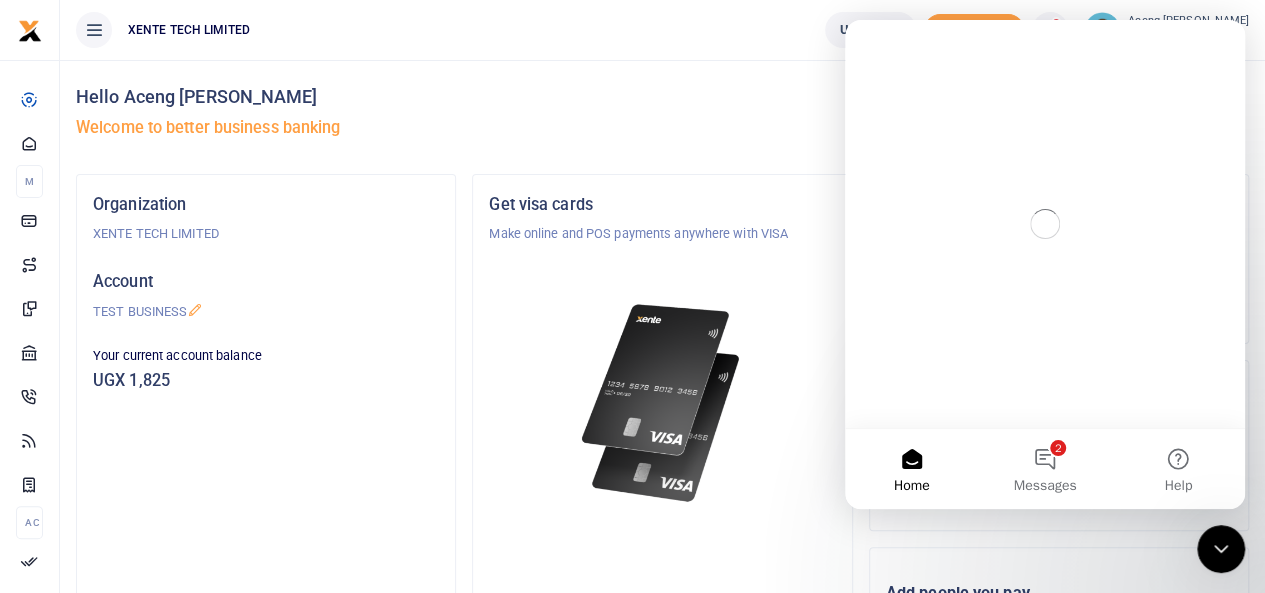 scroll, scrollTop: 0, scrollLeft: 0, axis: both 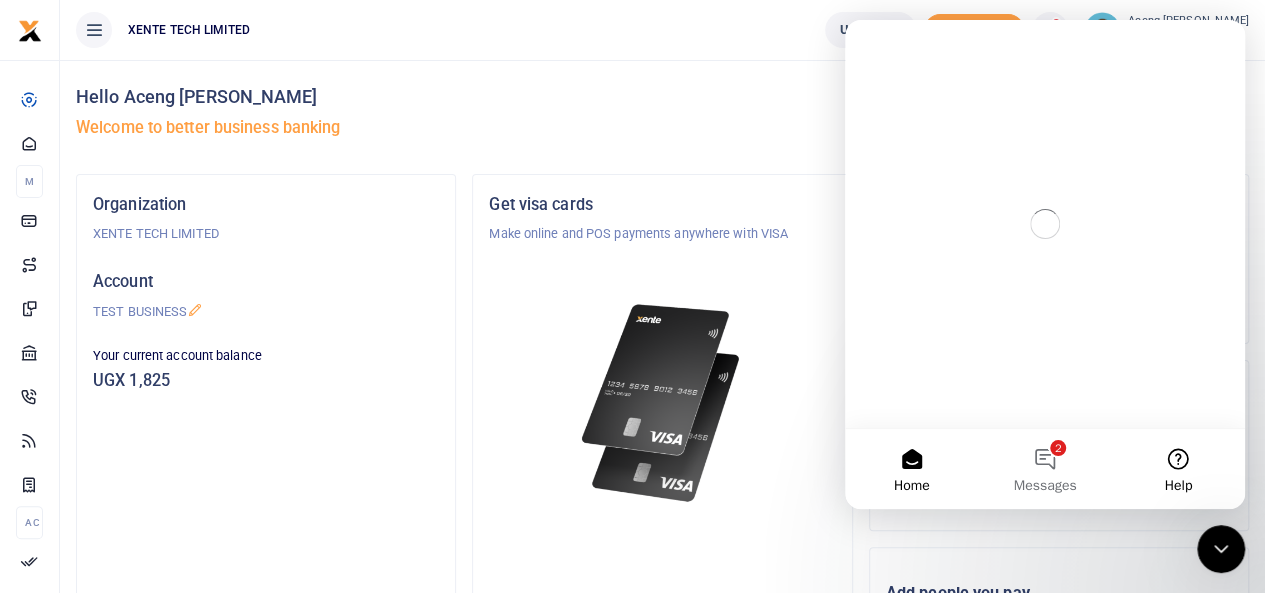 click on "Help" at bounding box center (1178, 486) 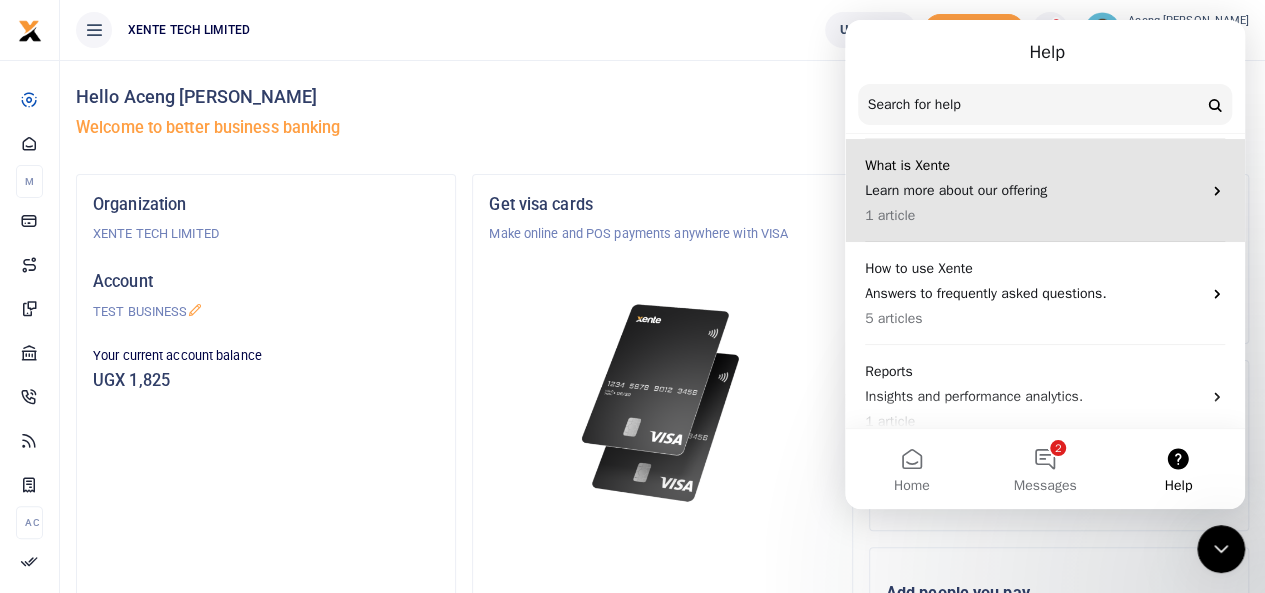 scroll, scrollTop: 174, scrollLeft: 0, axis: vertical 